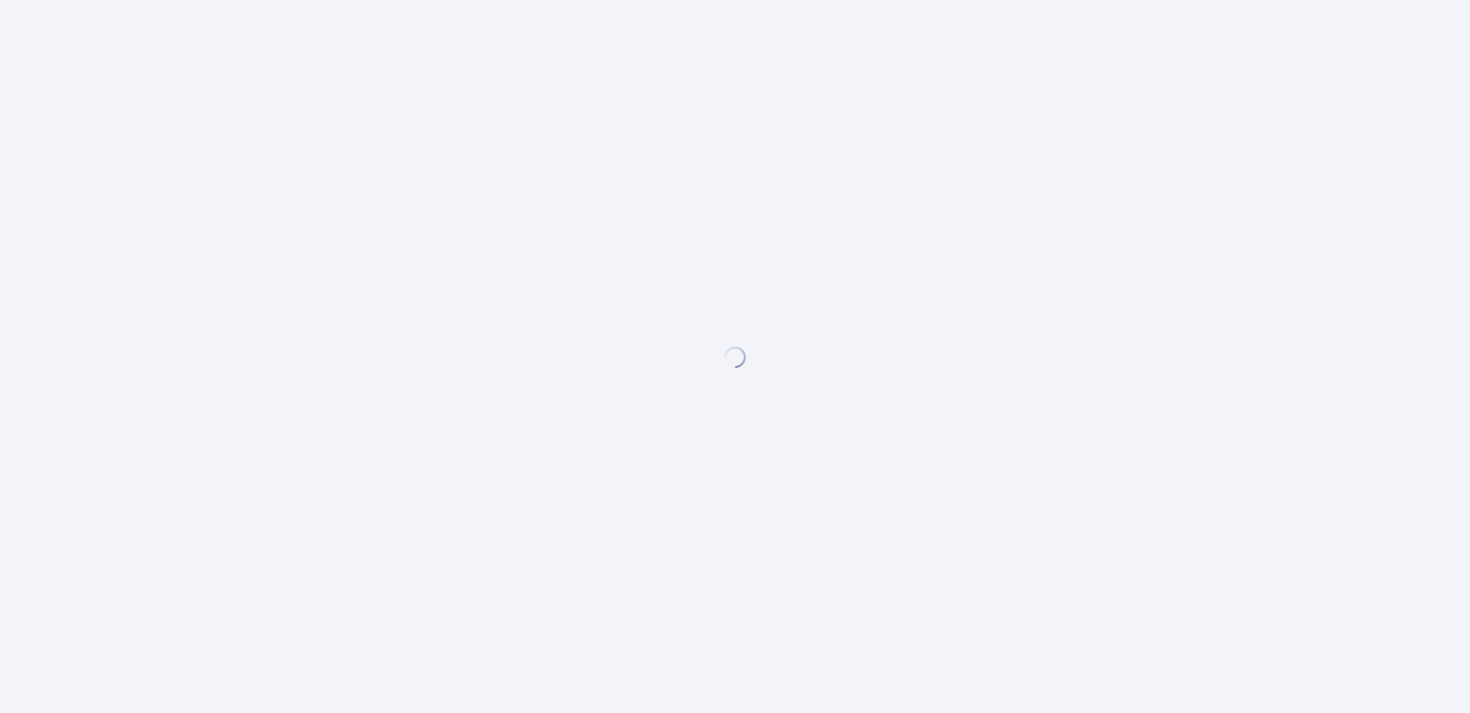scroll, scrollTop: 0, scrollLeft: 0, axis: both 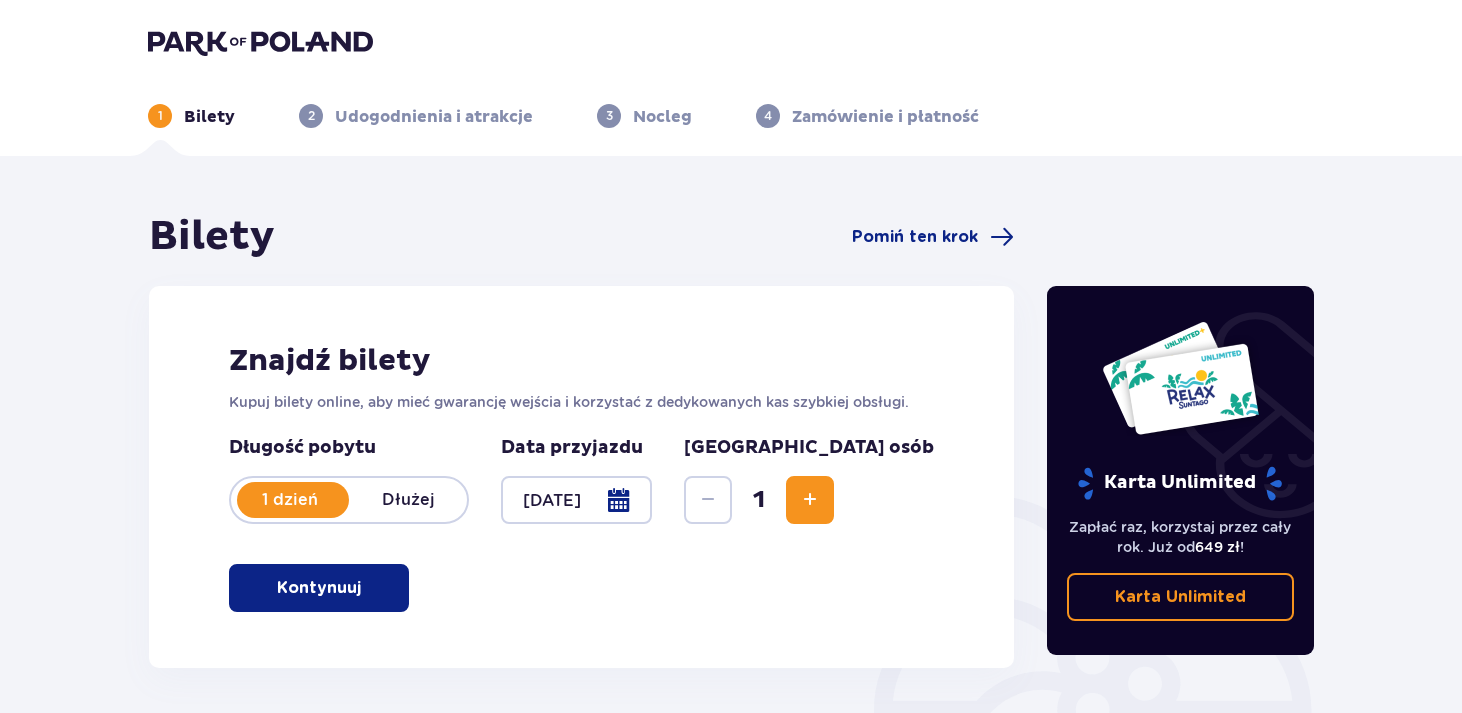 click on "Znajdź bilety Kupuj bilety online, aby mieć gwarancję wejścia i korzystać z dedykowanych kas szybkiej obsługi. Długość pobytu 1 dzień Dłużej Data przyjazdu 20.07.25 Liczba osób 1 Kontynuuj" at bounding box center (581, 477) 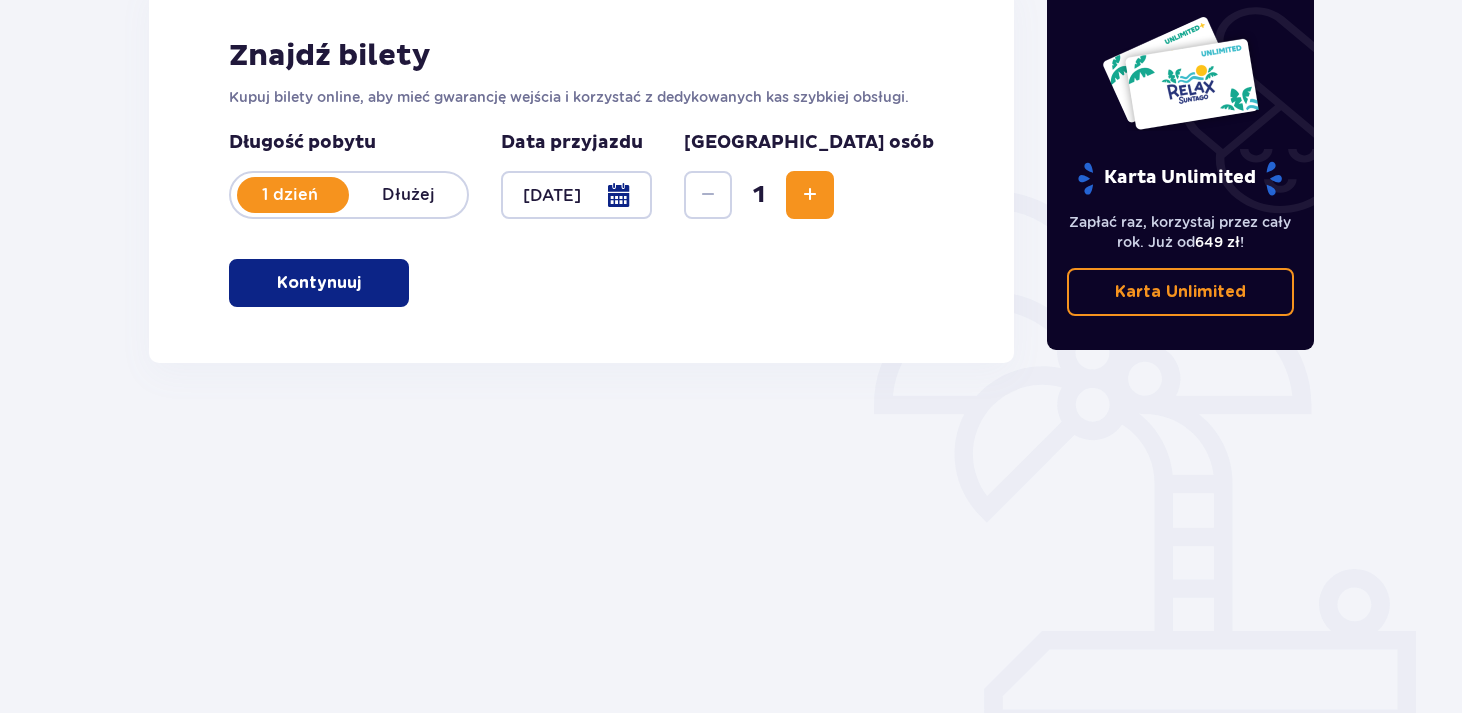 scroll, scrollTop: 306, scrollLeft: 0, axis: vertical 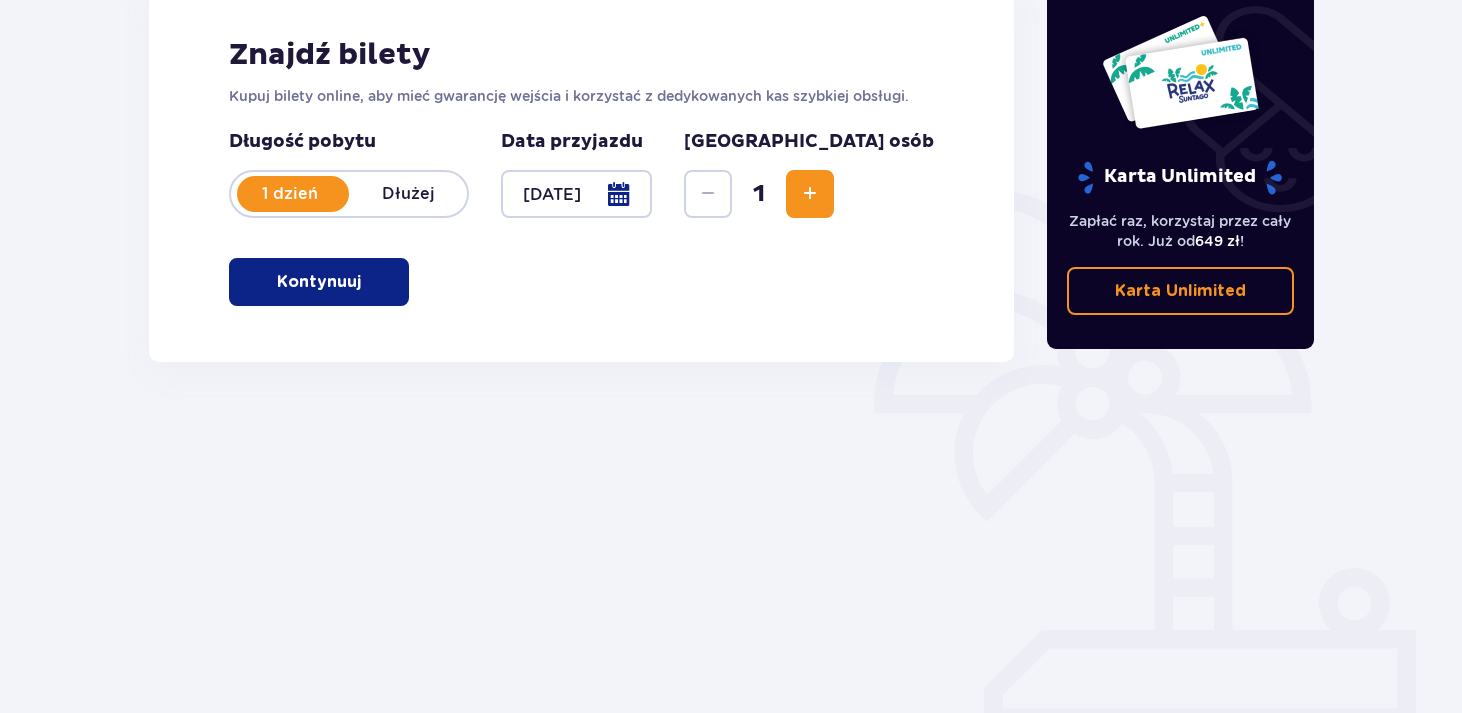 click at bounding box center (365, 282) 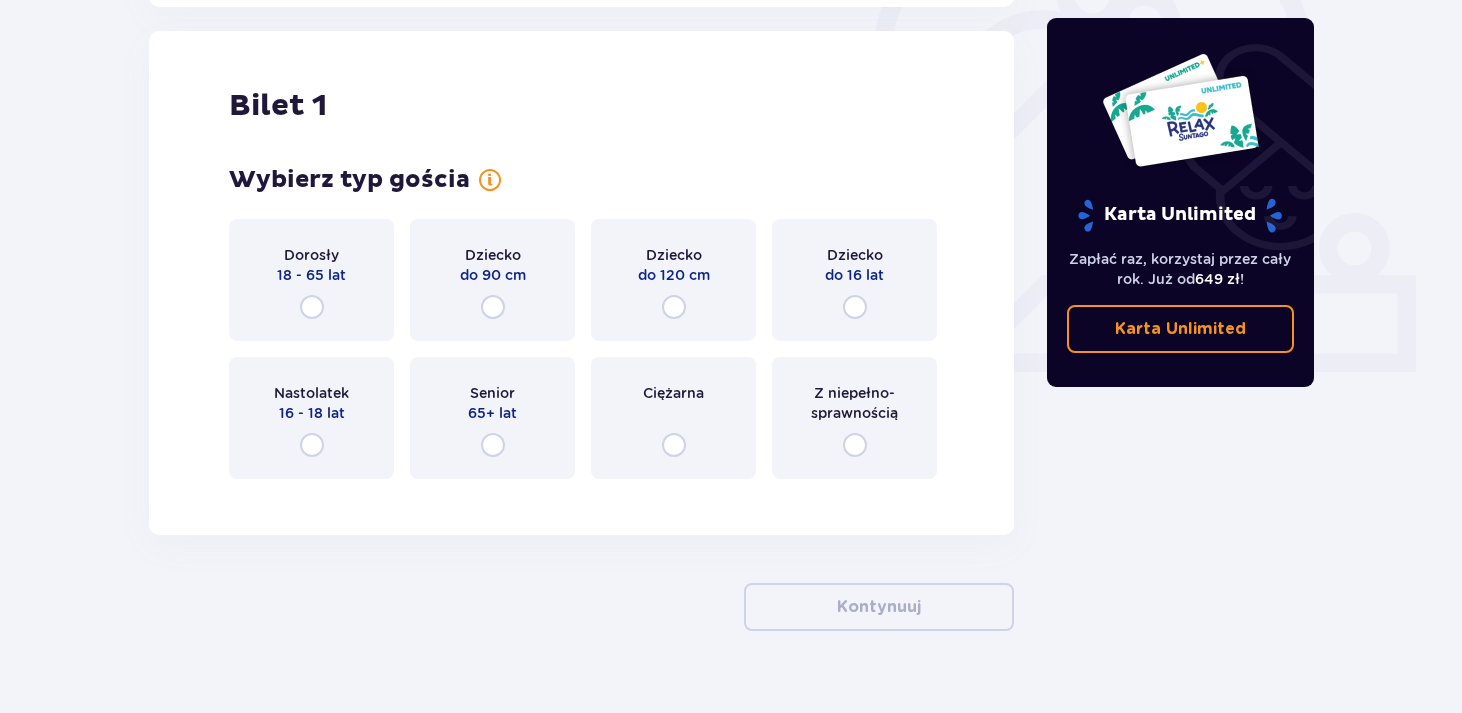 scroll, scrollTop: 668, scrollLeft: 0, axis: vertical 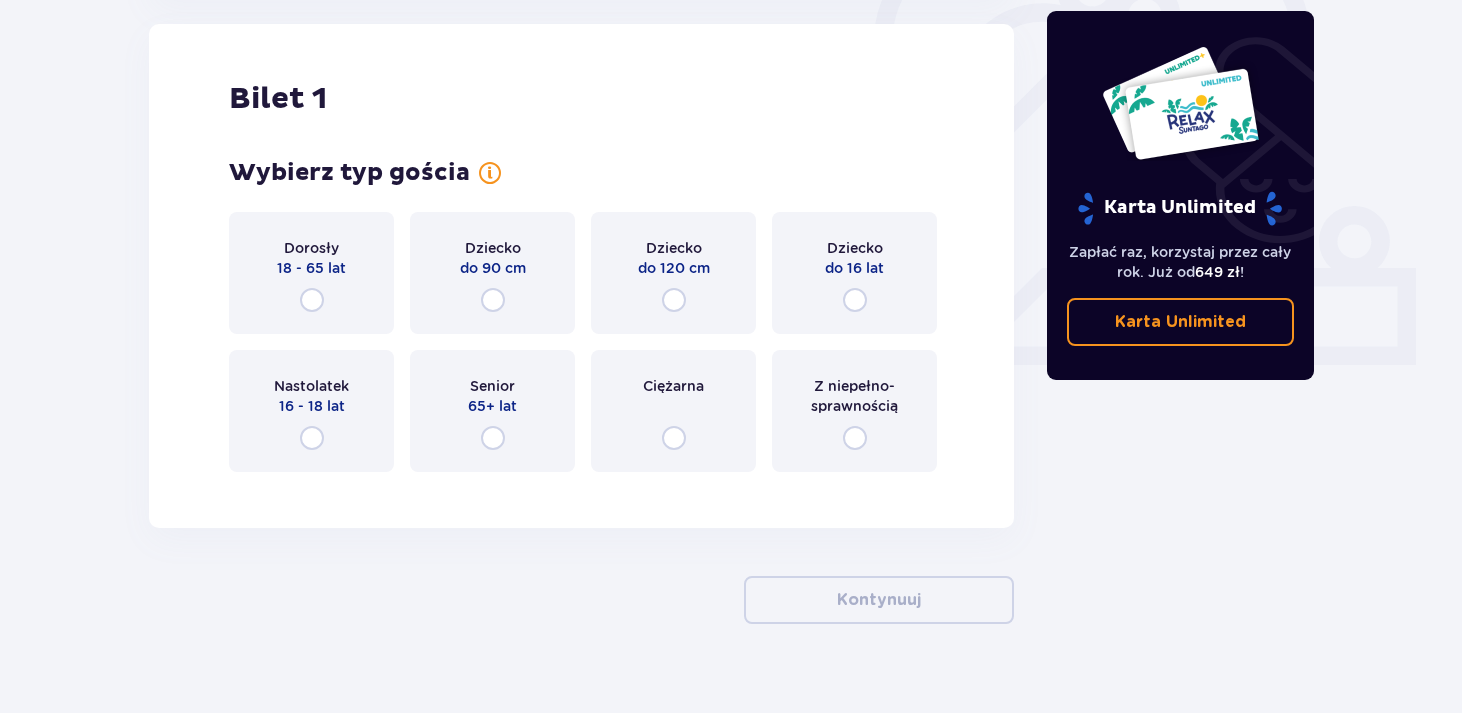 click on "Dorosły 18 - 65 lat" at bounding box center [311, 273] 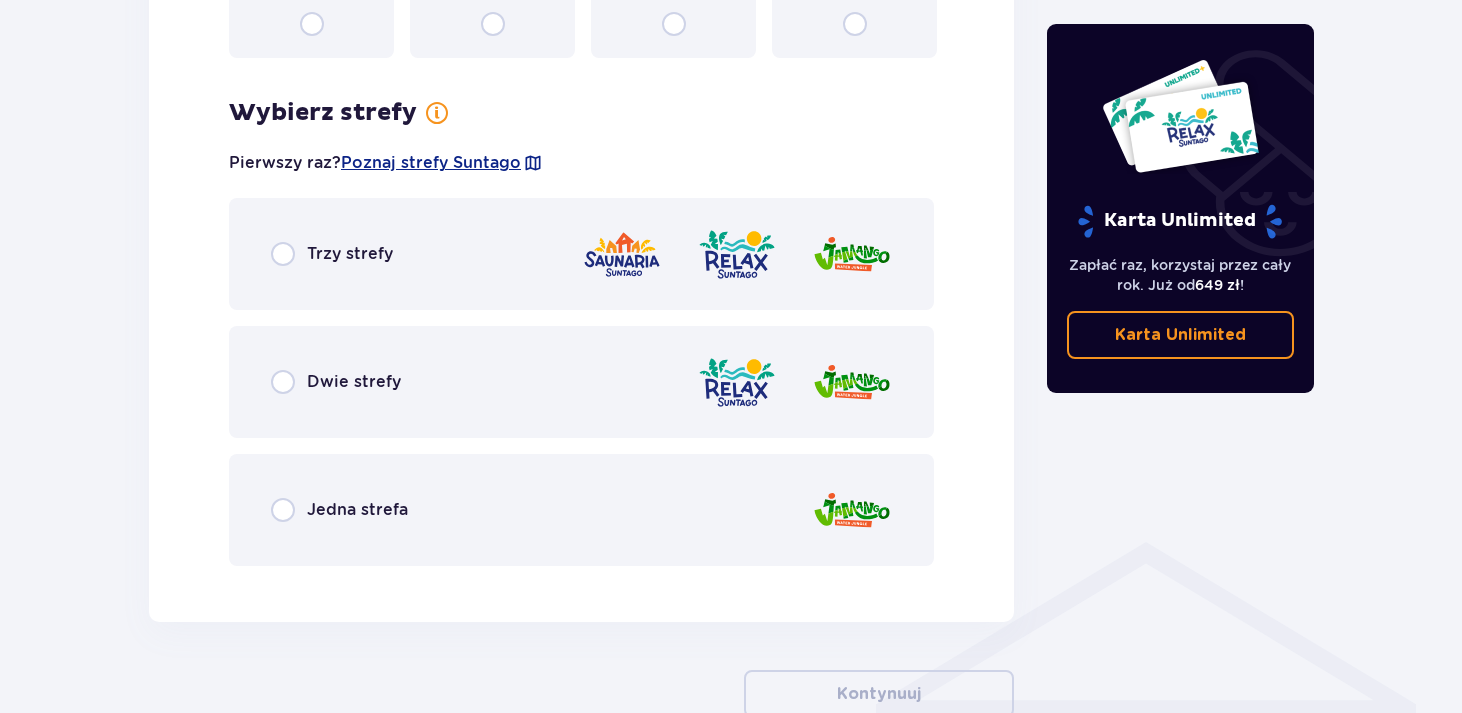 scroll, scrollTop: 1156, scrollLeft: 0, axis: vertical 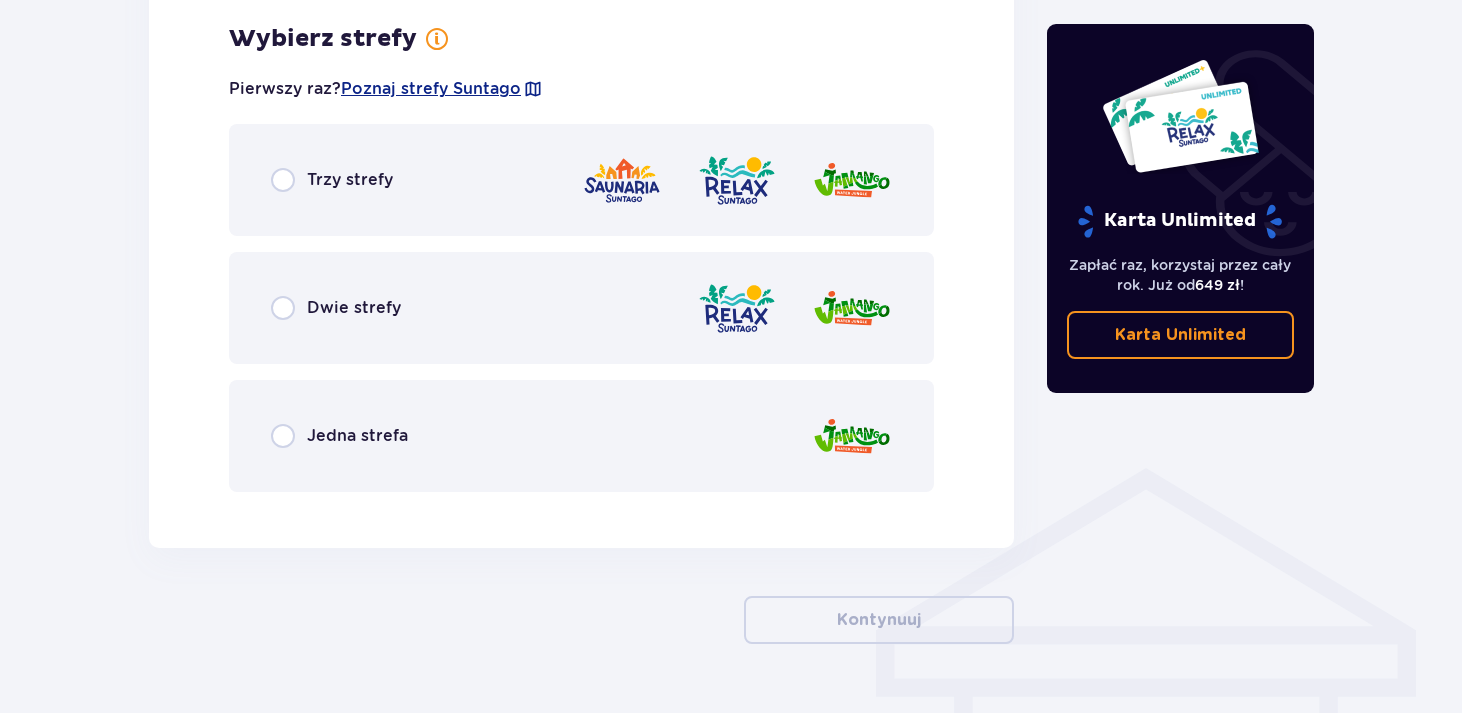 click on "Trzy strefy" at bounding box center [350, 180] 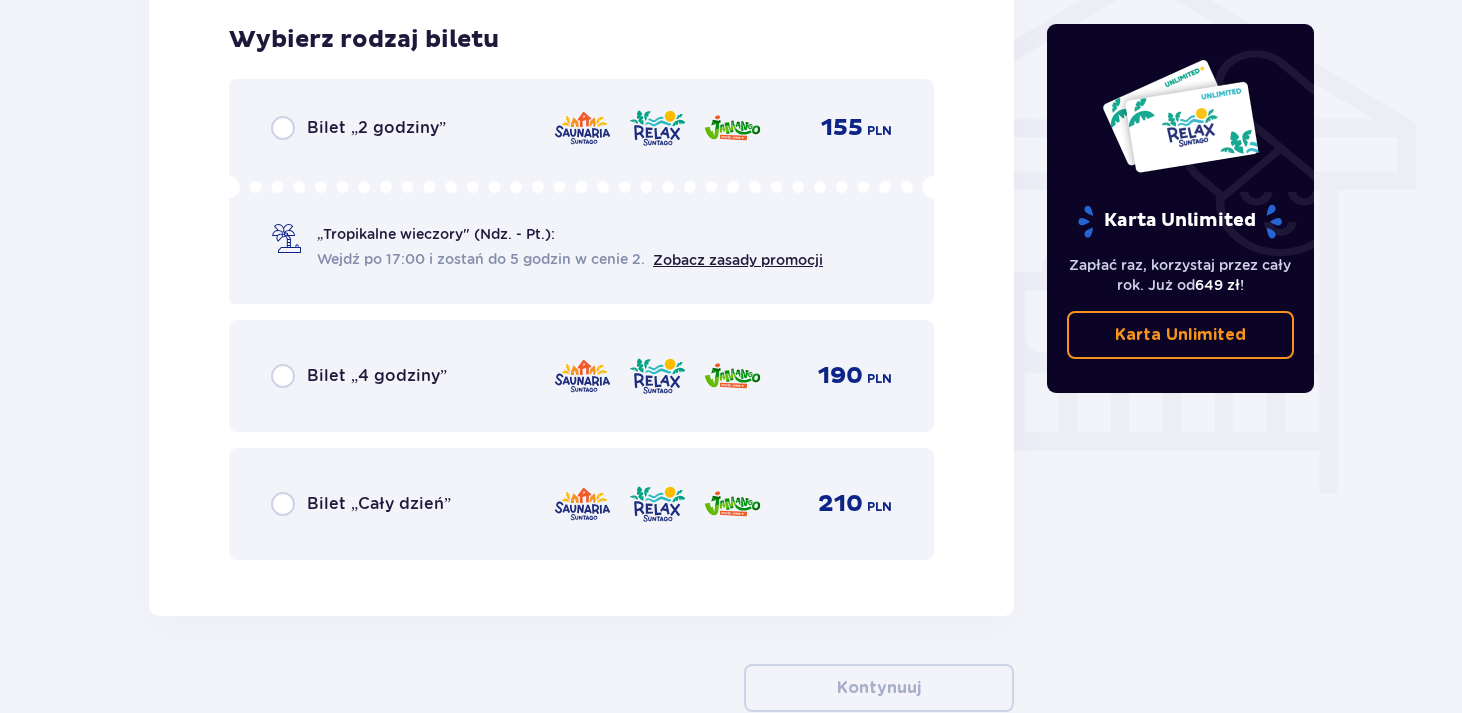 scroll, scrollTop: 1664, scrollLeft: 0, axis: vertical 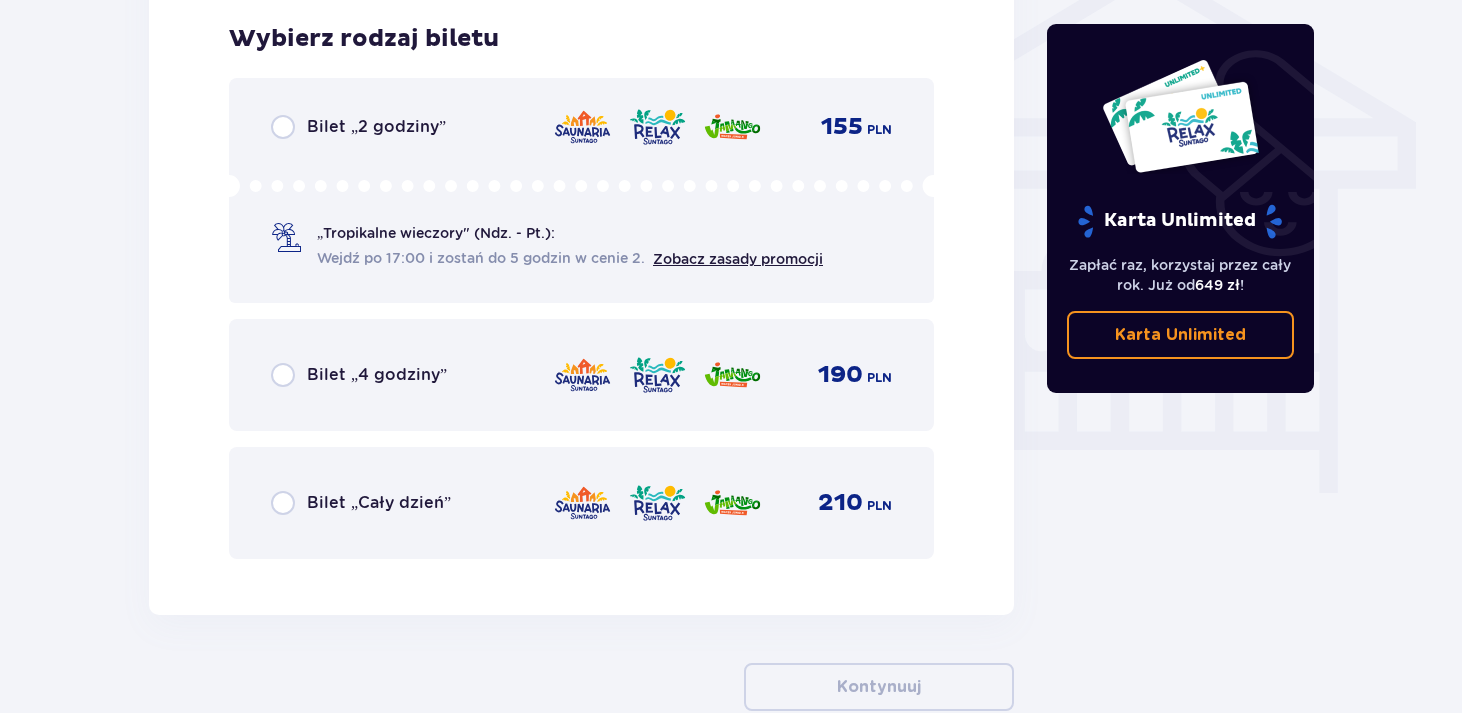 click on "Bilet „Cały dzień”" at bounding box center [379, 503] 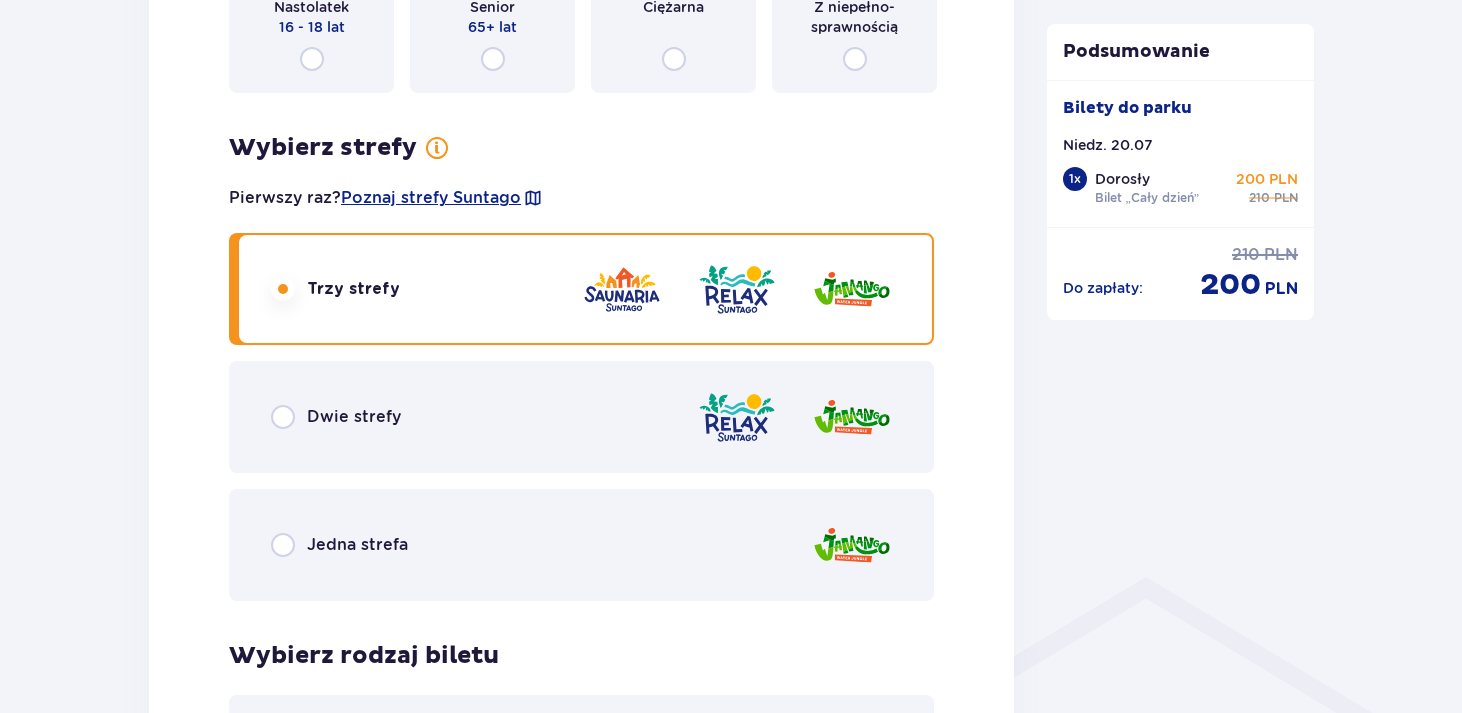 scroll, scrollTop: 1026, scrollLeft: 0, axis: vertical 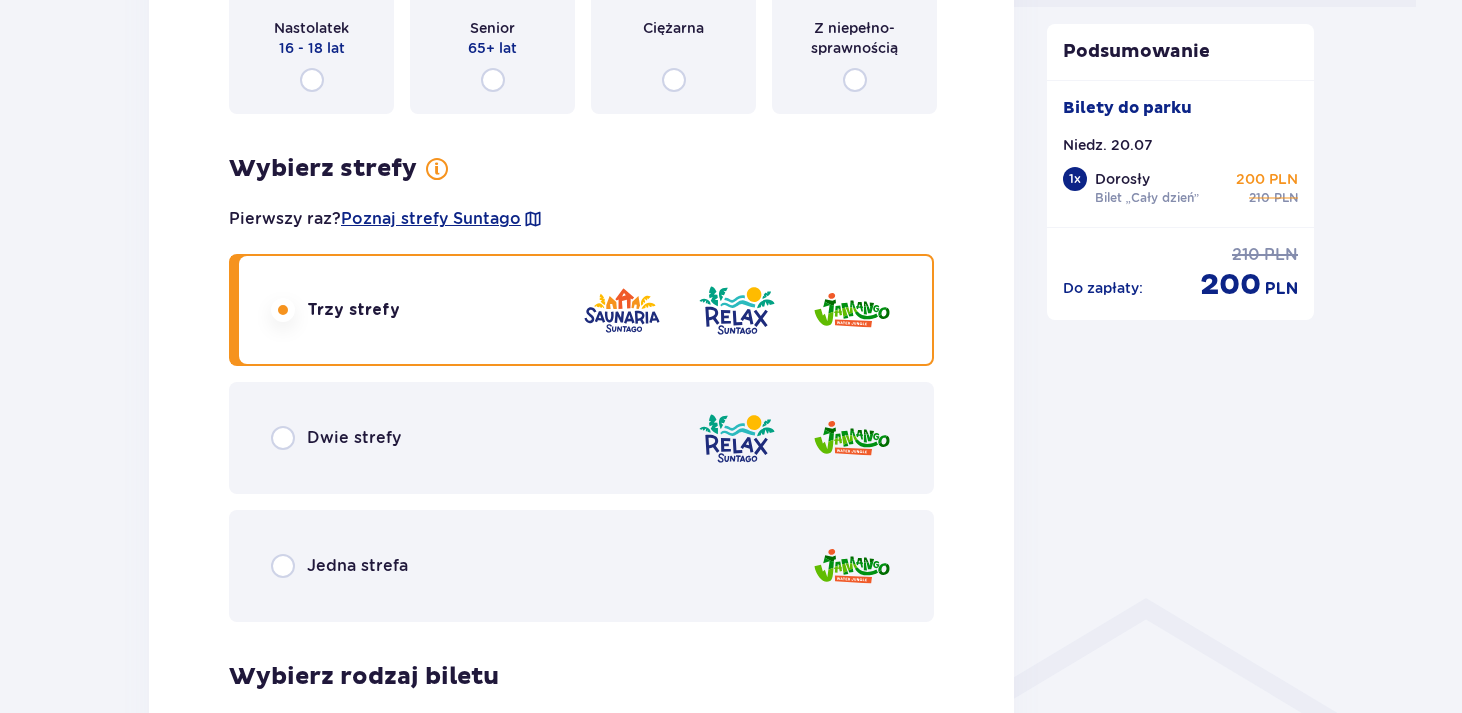 click on "Dwie strefy" at bounding box center [336, 438] 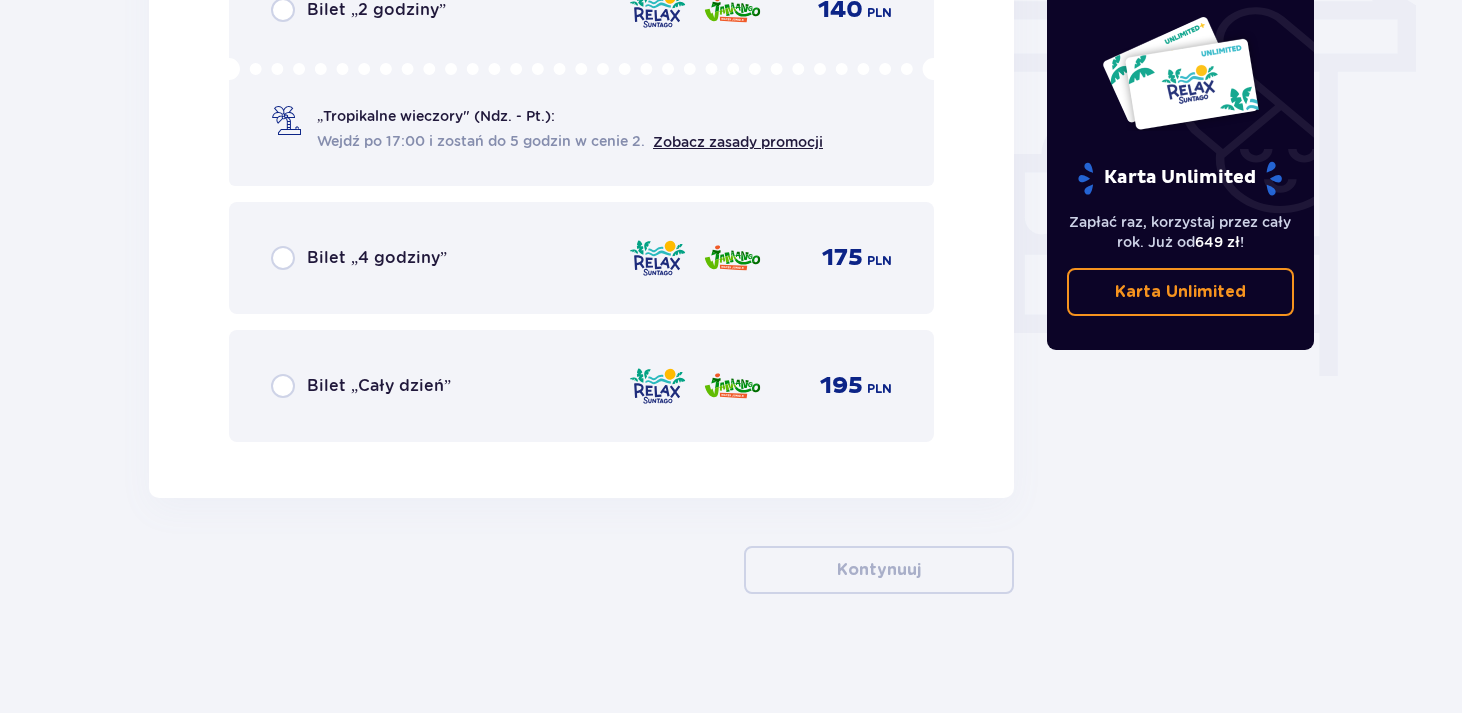 scroll, scrollTop: 1782, scrollLeft: 0, axis: vertical 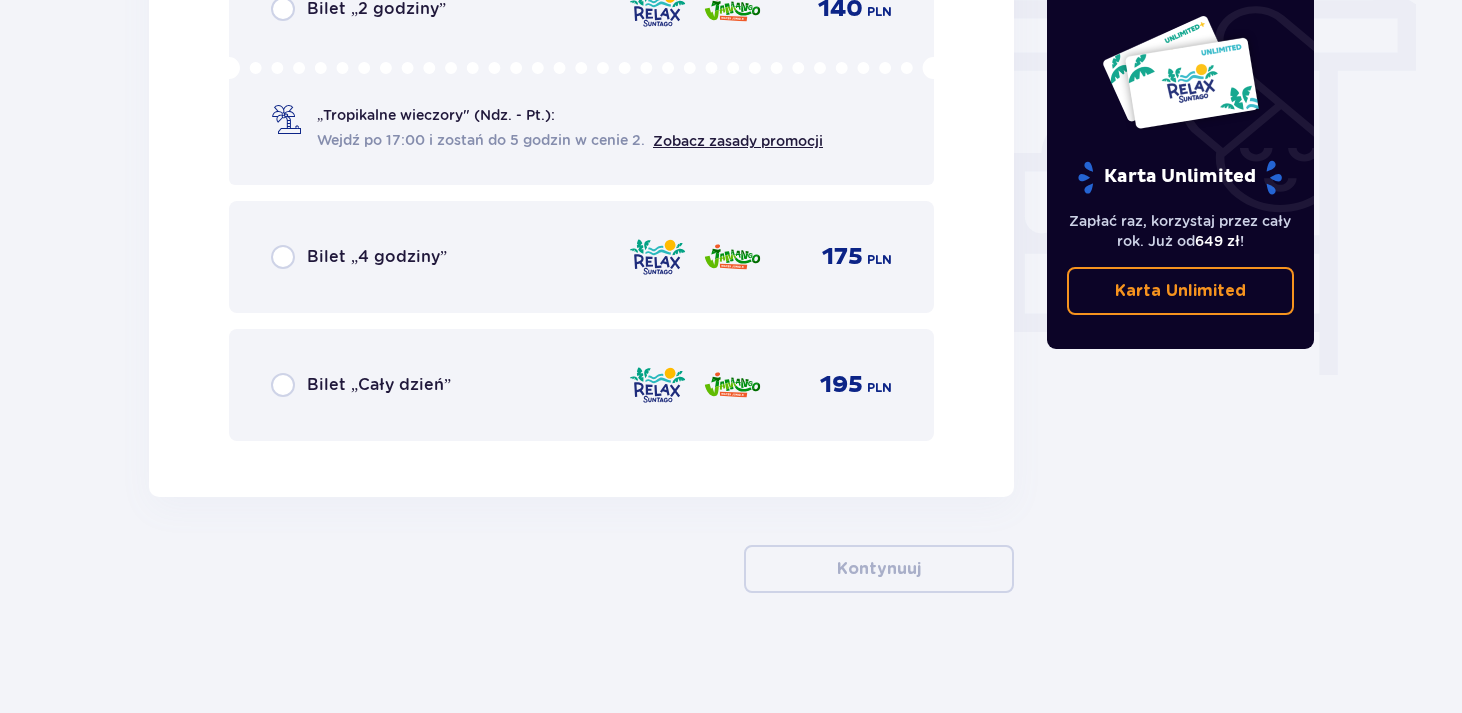 click on "Bilet „Cały dzień”" at bounding box center (379, 385) 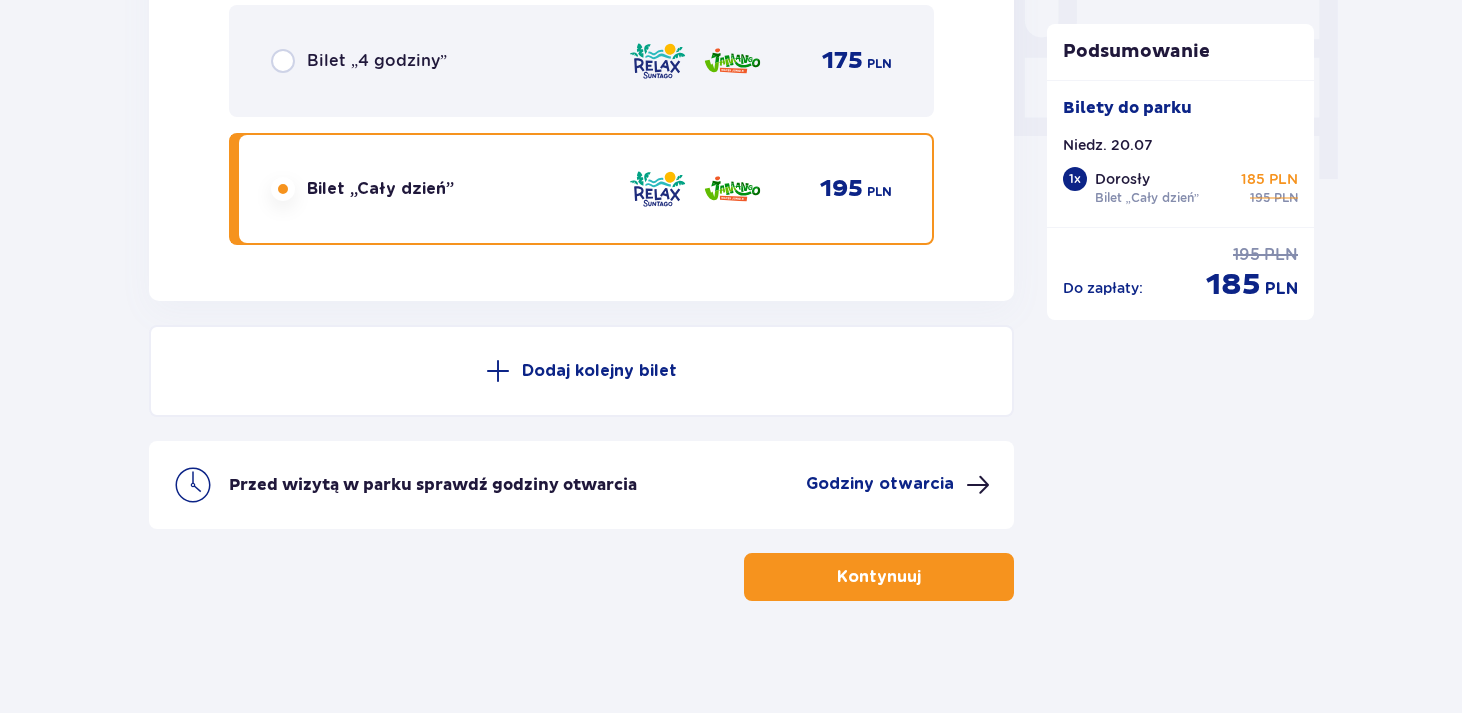 scroll, scrollTop: 1986, scrollLeft: 0, axis: vertical 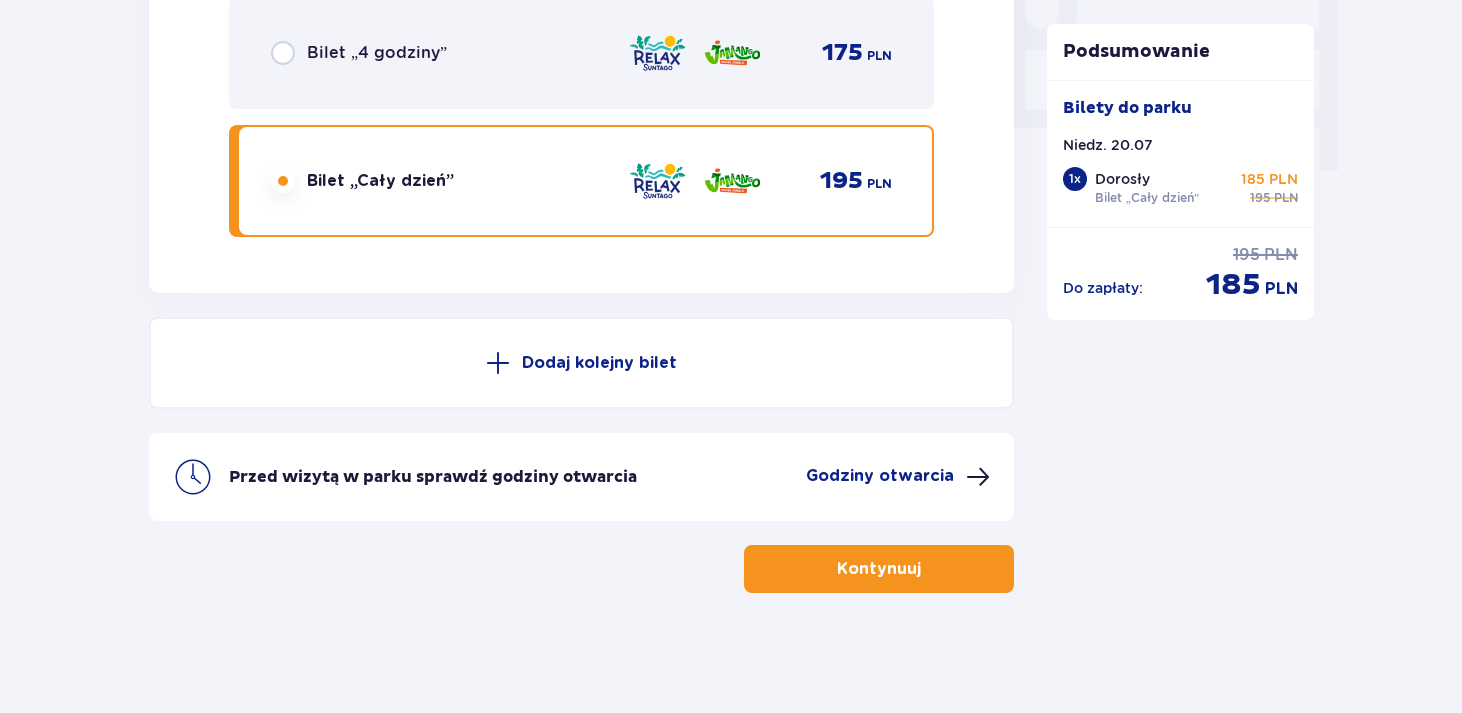 click on "Kontynuuj" at bounding box center (879, 569) 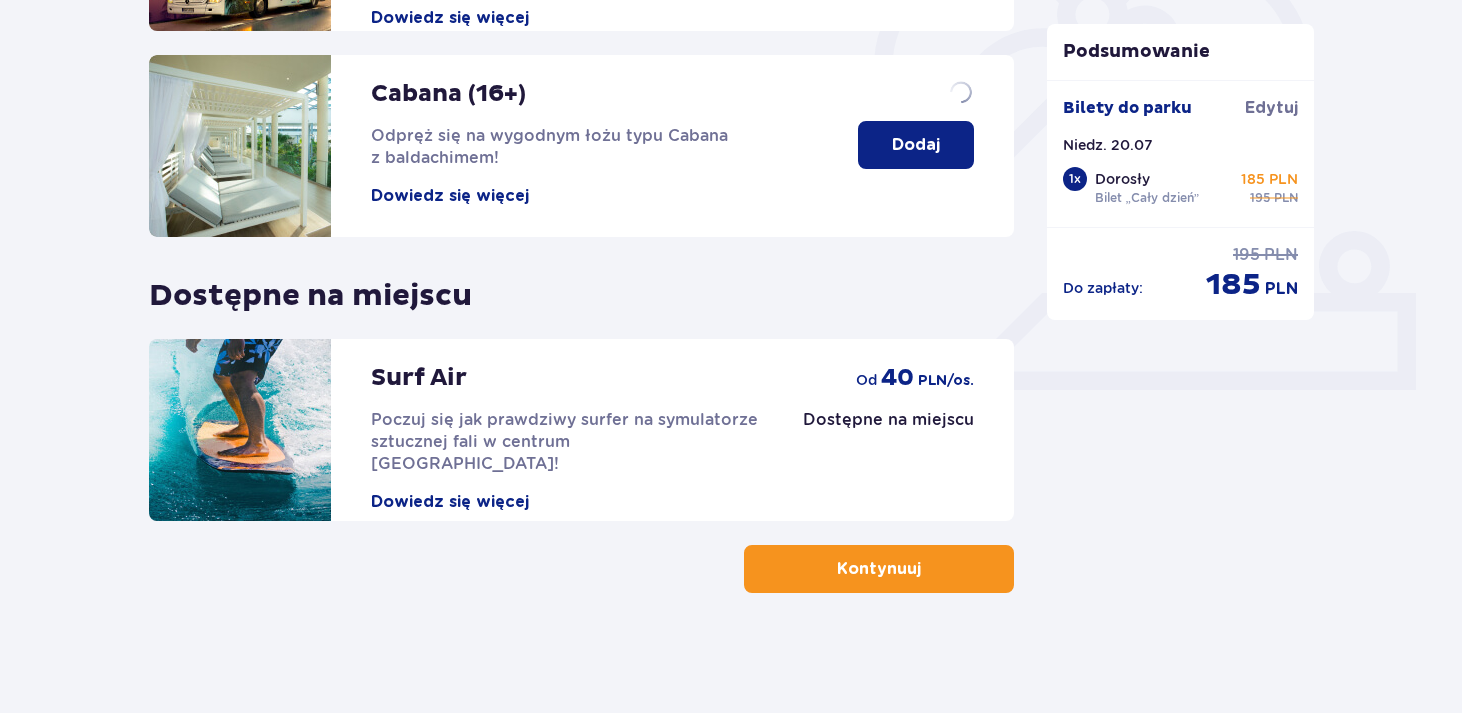 scroll, scrollTop: 0, scrollLeft: 0, axis: both 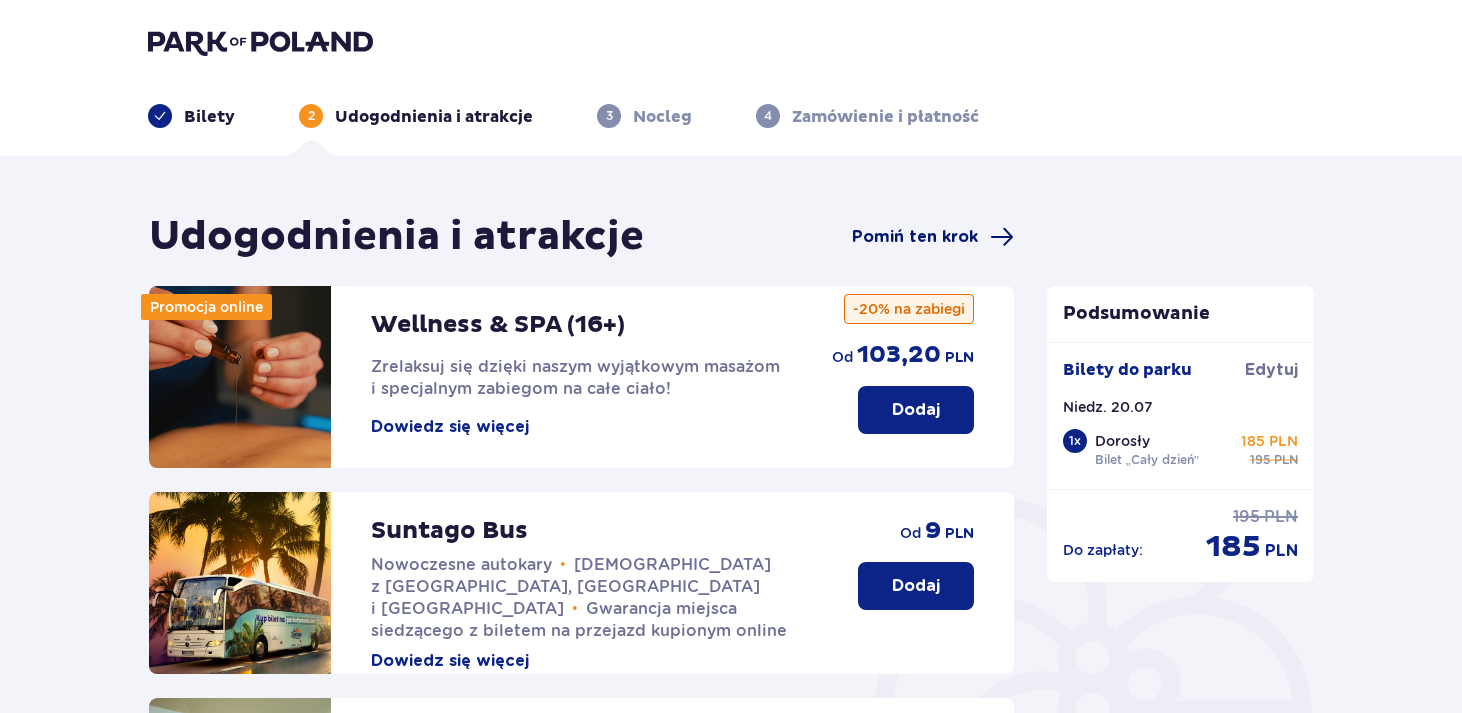click on "Pomiń ten krok" at bounding box center (915, 237) 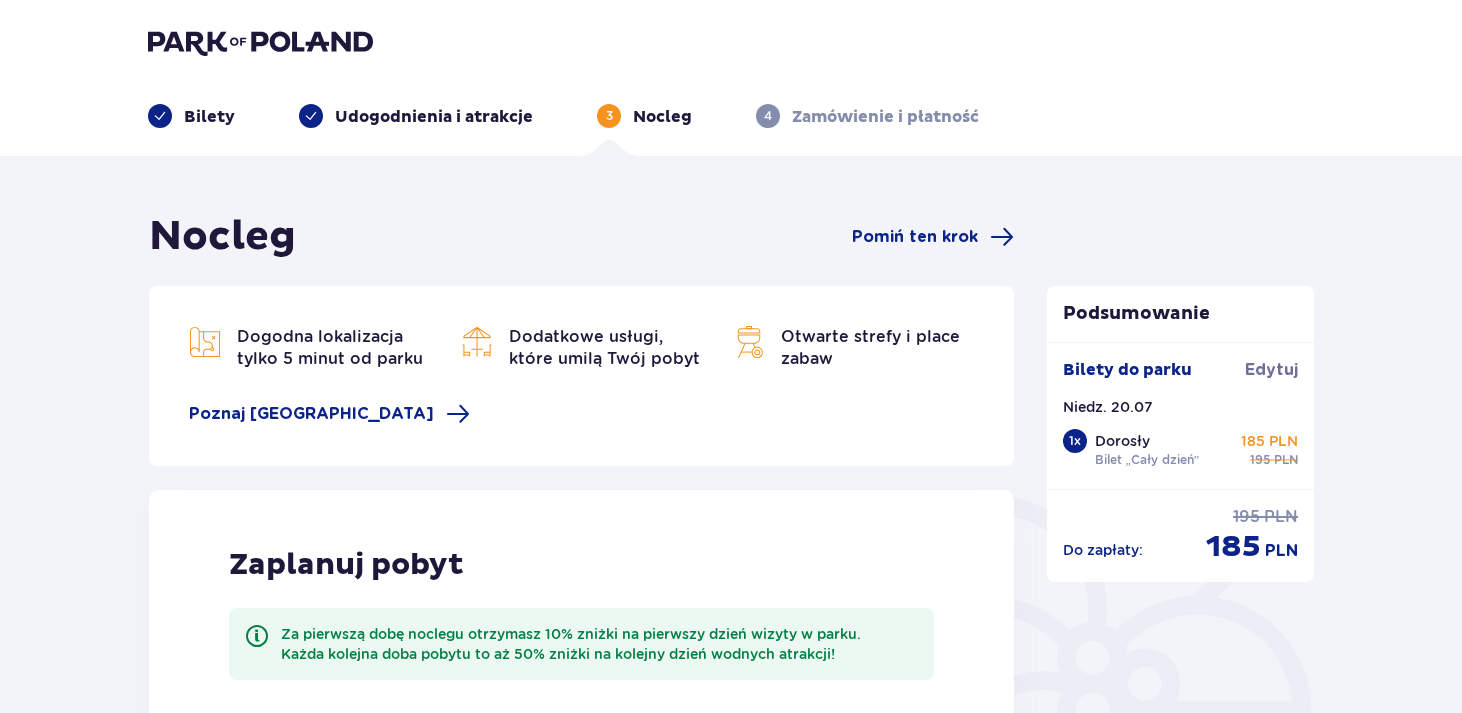click on "Pomiń ten krok" at bounding box center [915, 237] 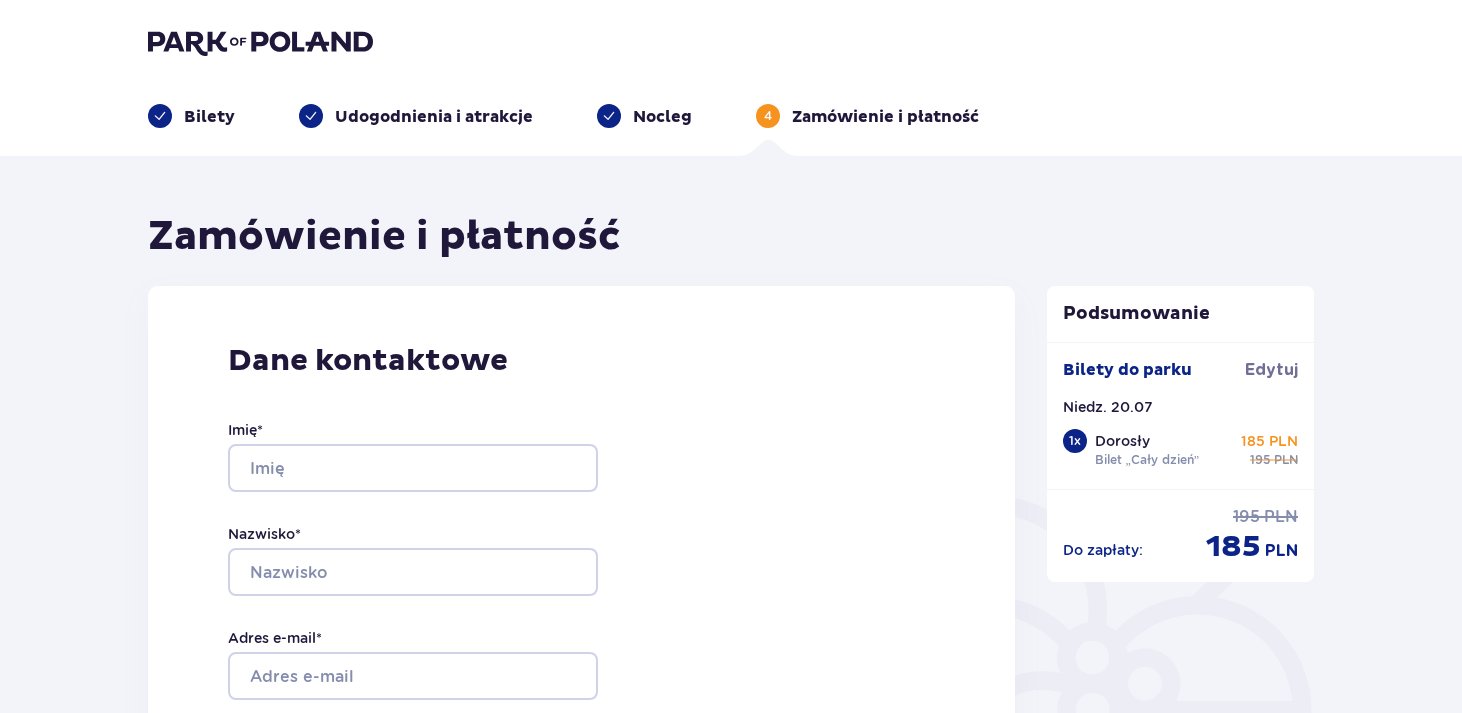 click on "Bilety" at bounding box center [209, 117] 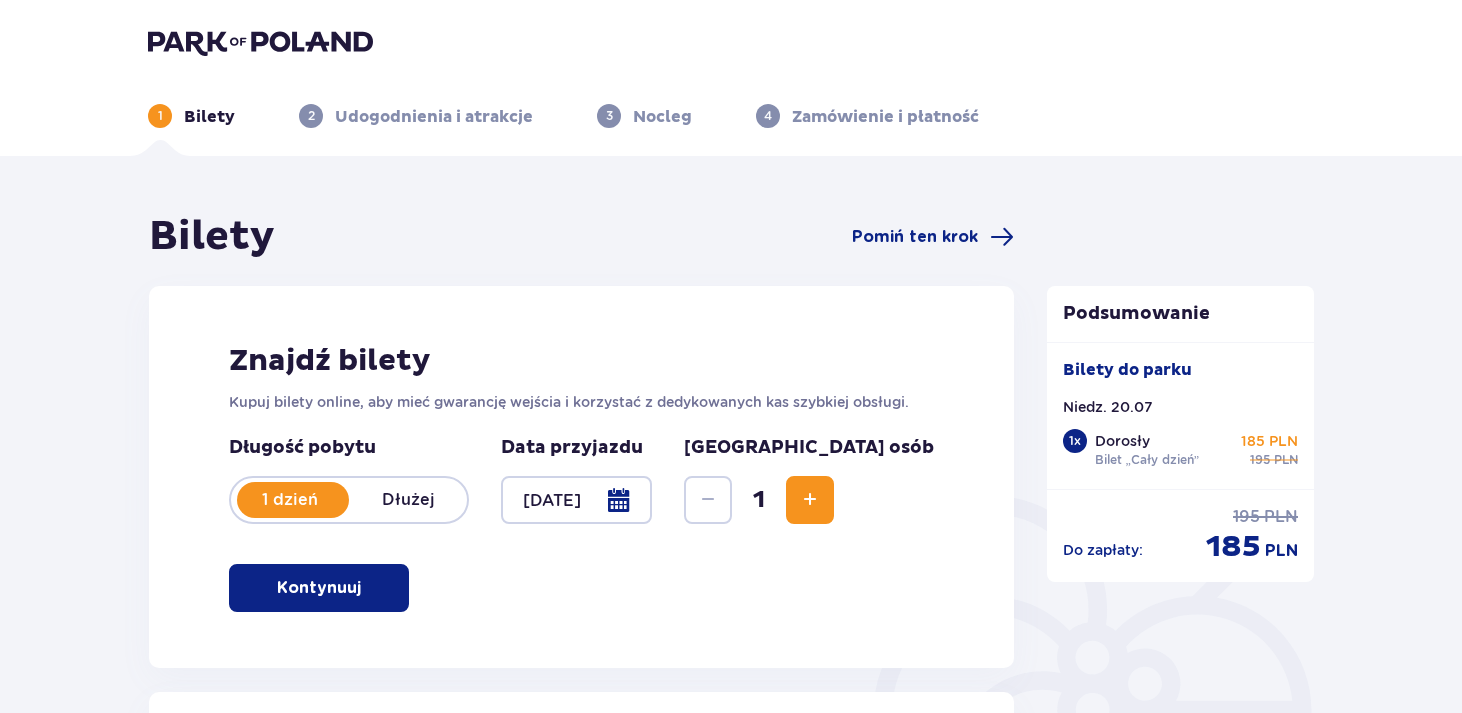 click at bounding box center (810, 500) 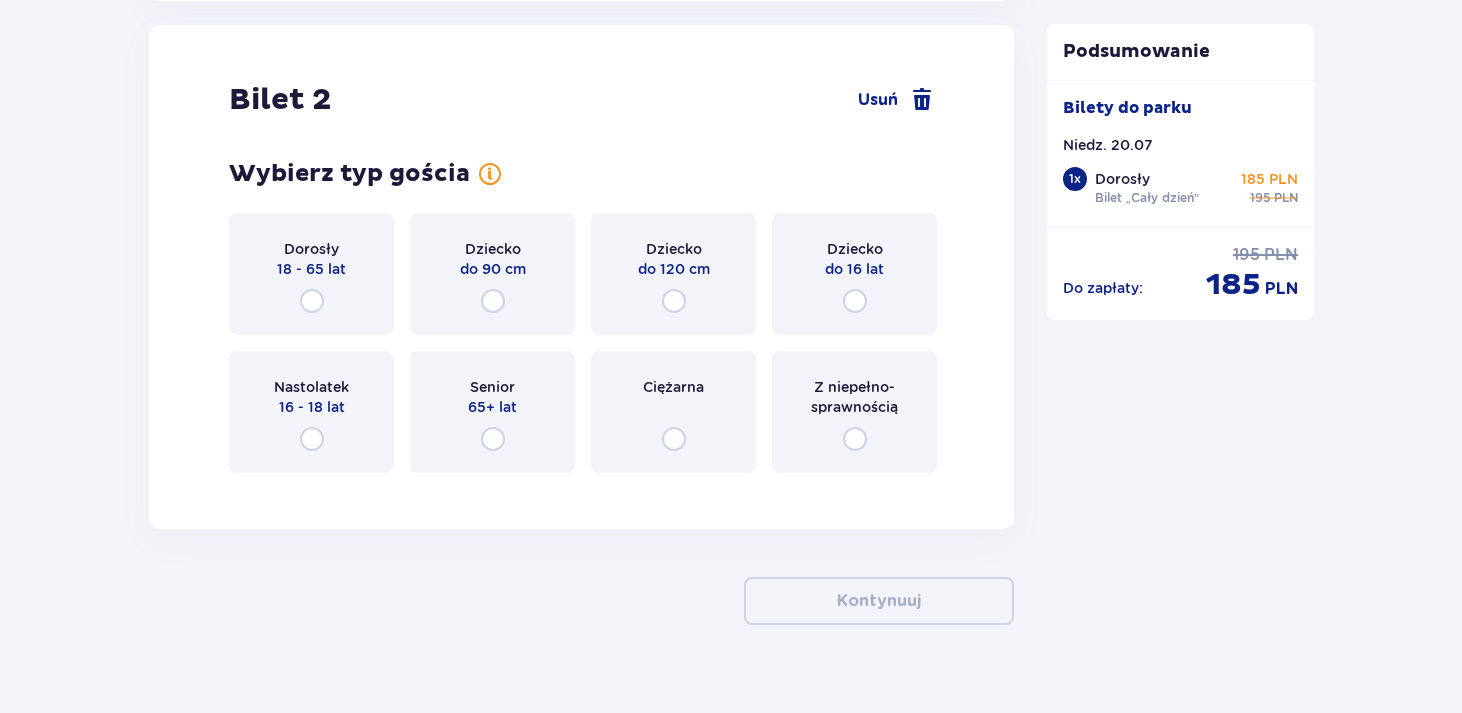 scroll, scrollTop: 2279, scrollLeft: 0, axis: vertical 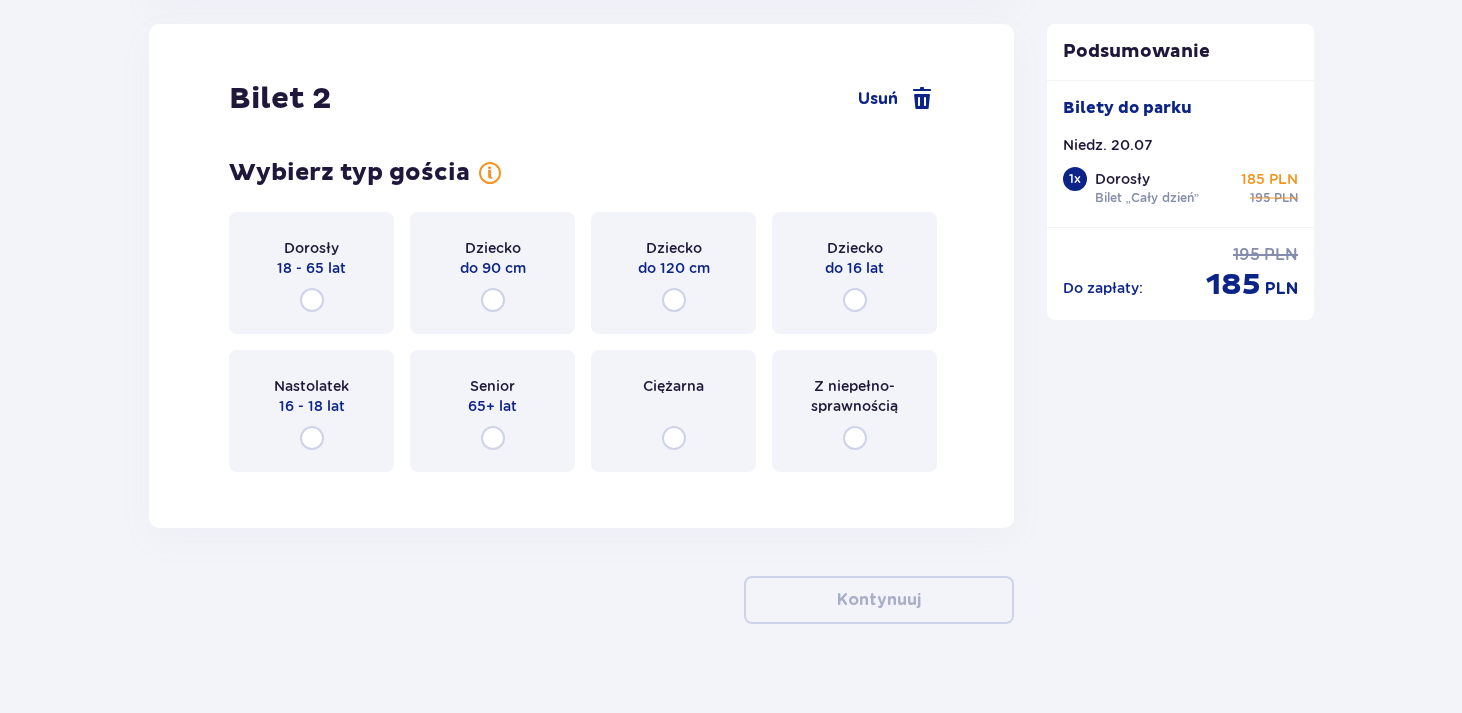 click on "Dorosły 18 - 65 lat" at bounding box center (311, 273) 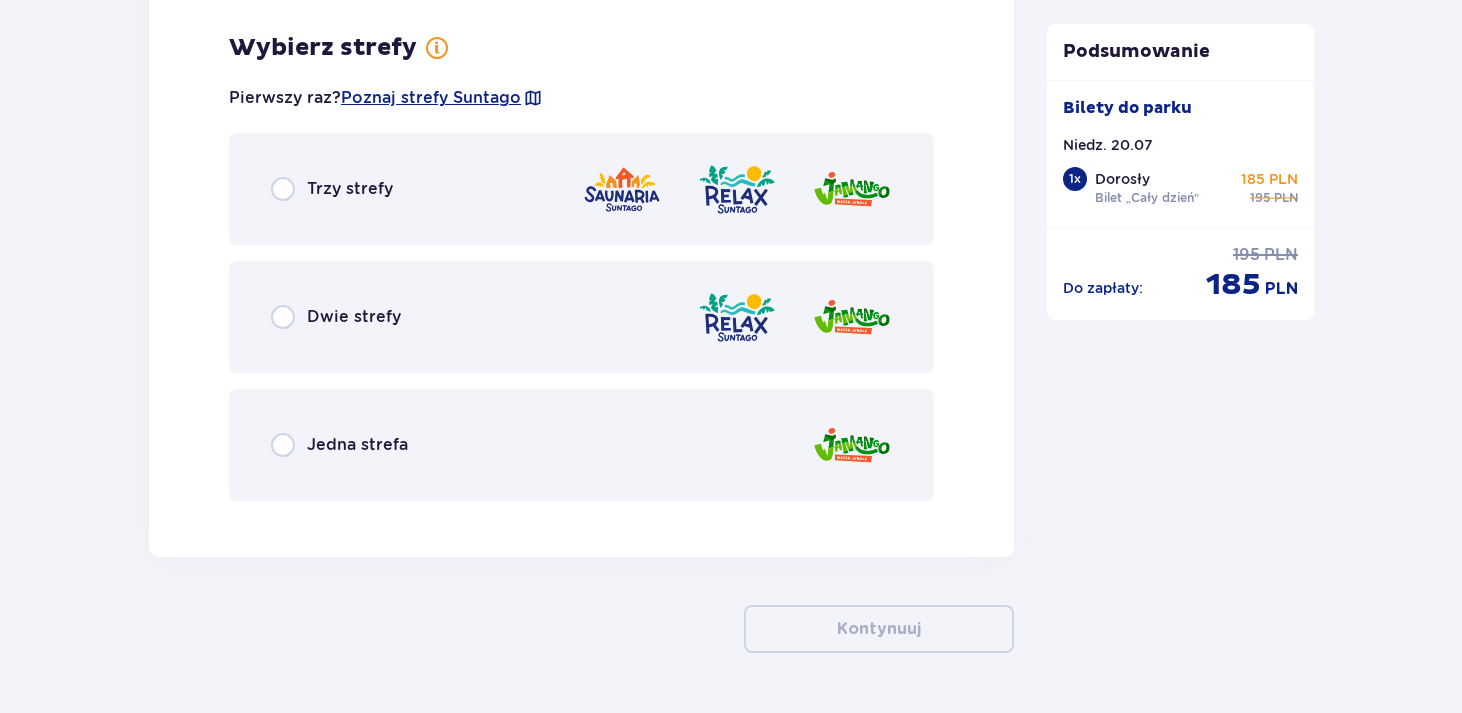 scroll, scrollTop: 2767, scrollLeft: 0, axis: vertical 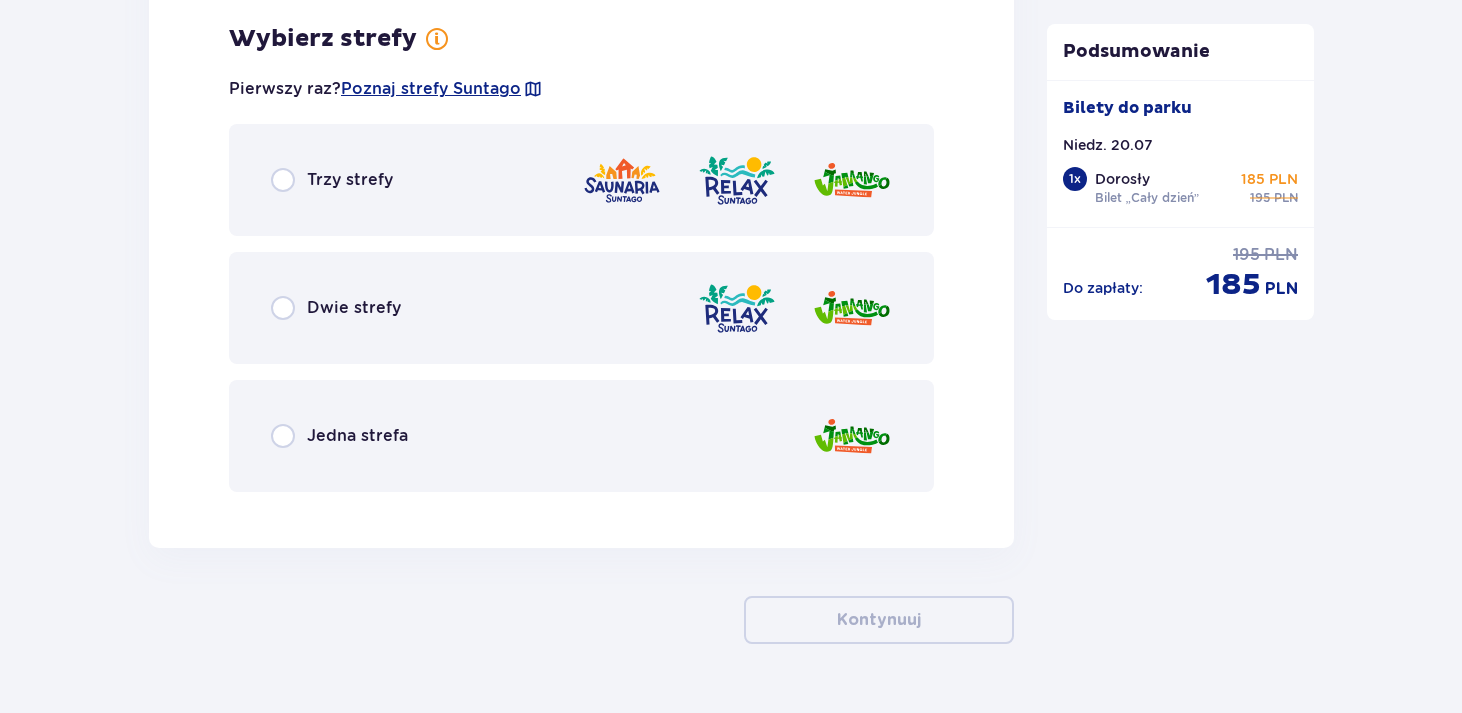 click on "Dwie strefy" at bounding box center (581, 308) 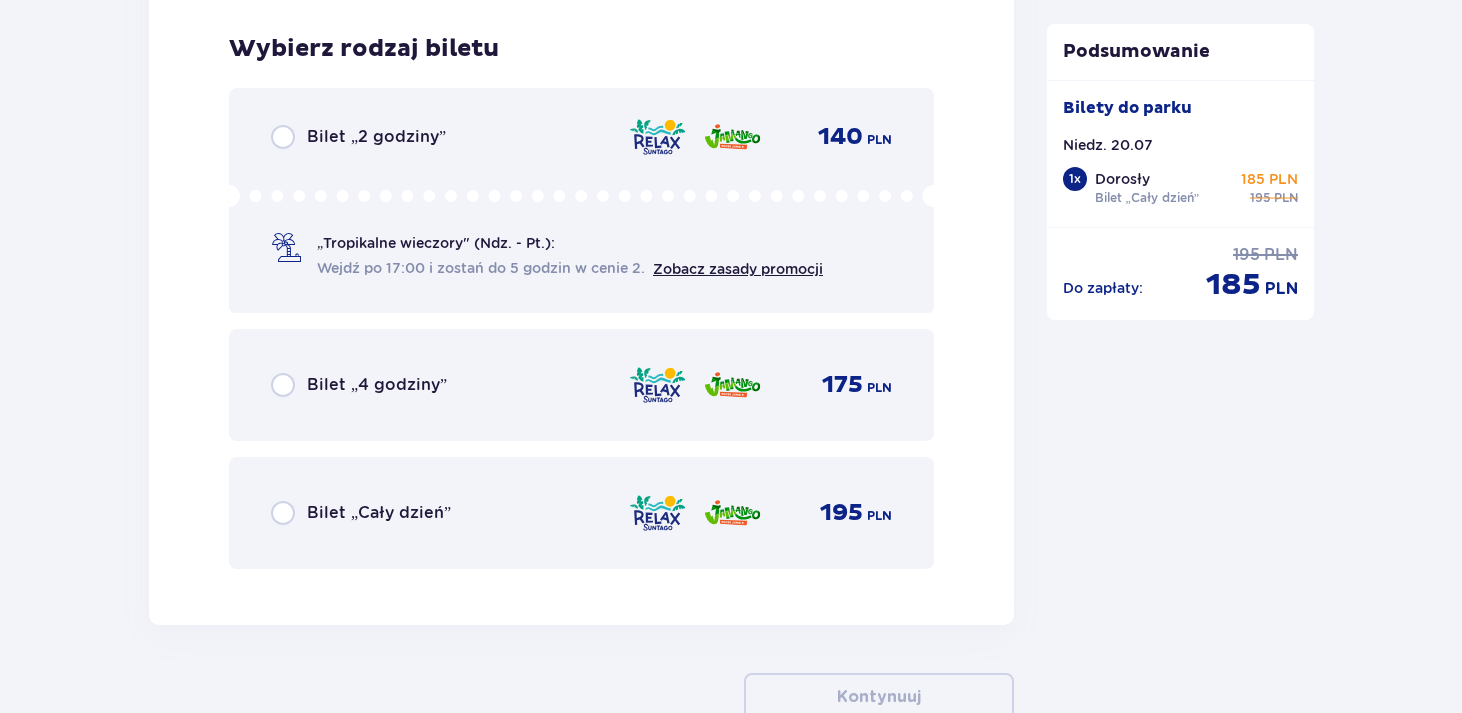 scroll, scrollTop: 3275, scrollLeft: 0, axis: vertical 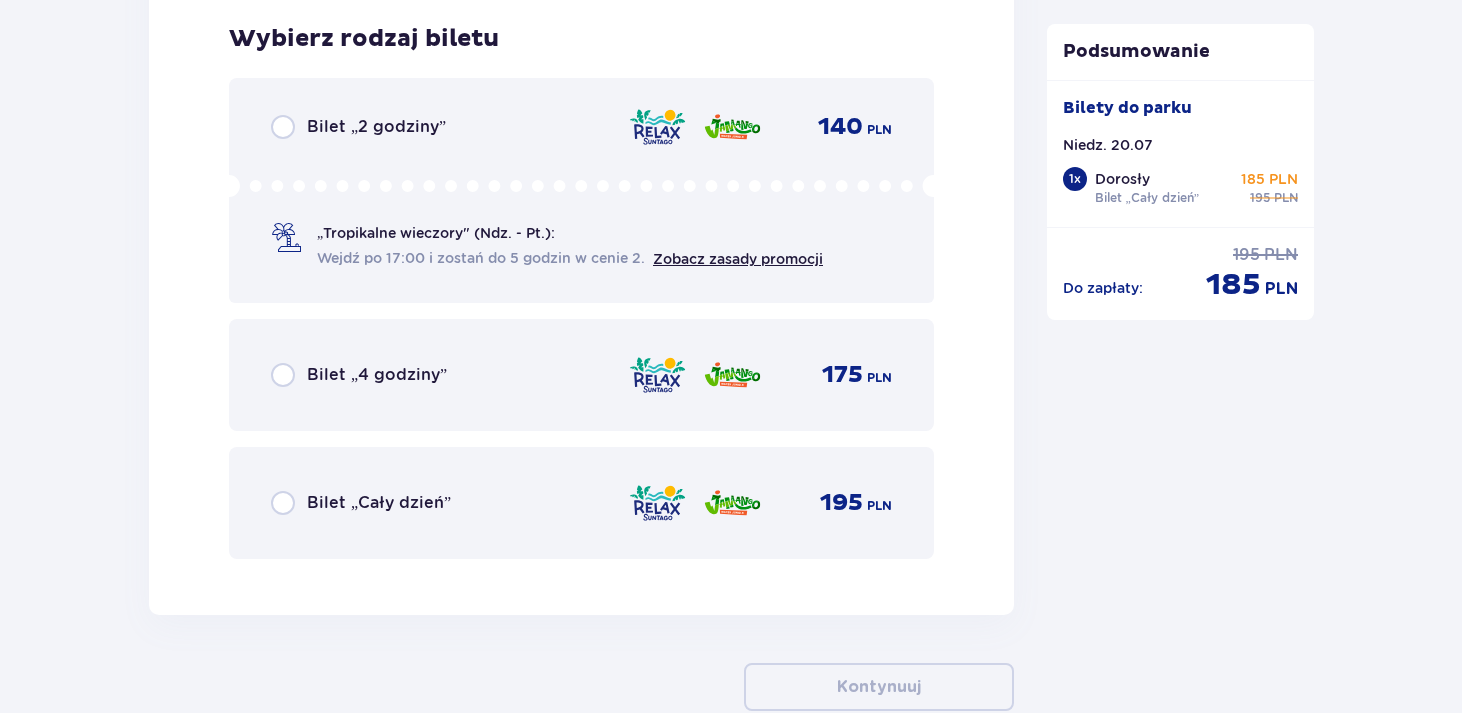 click on "Bilet „Cały dzień” 195 PLN" at bounding box center (581, 503) 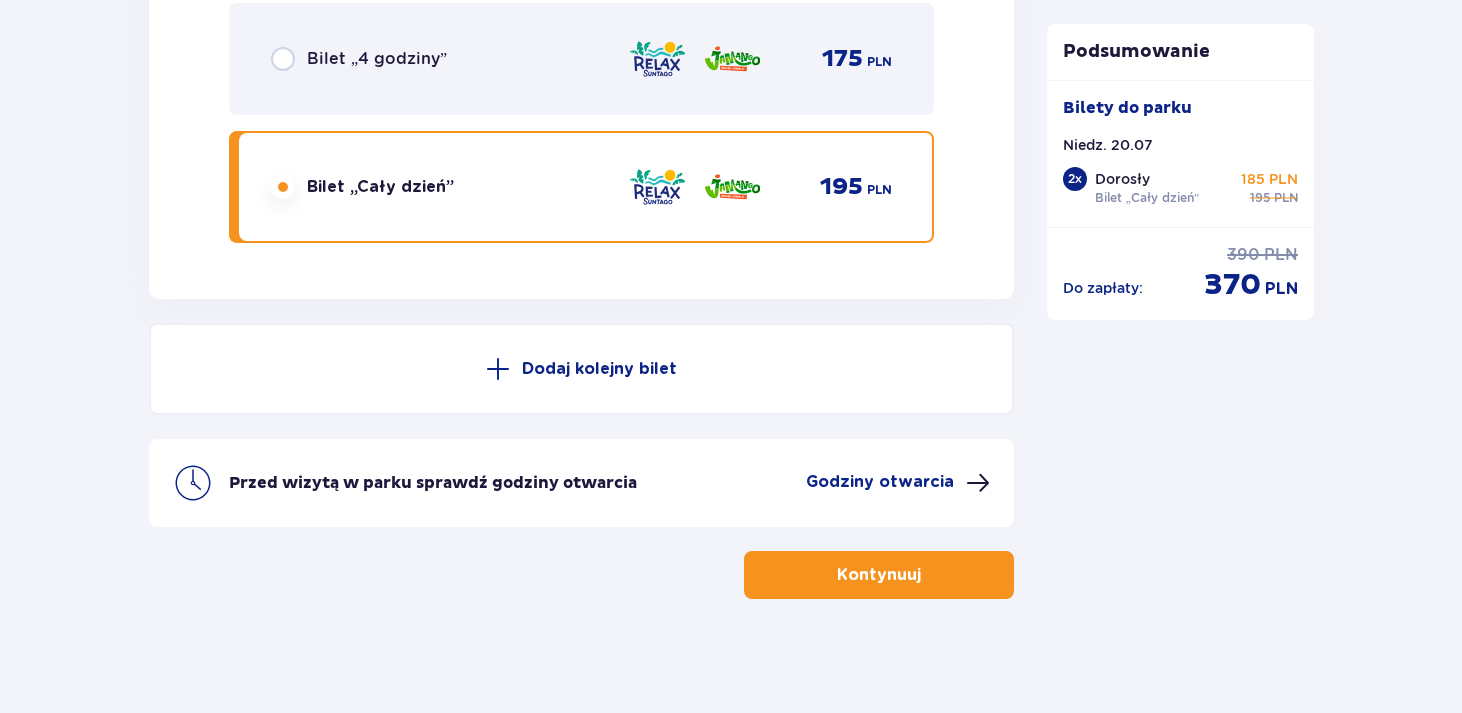 scroll, scrollTop: 3597, scrollLeft: 0, axis: vertical 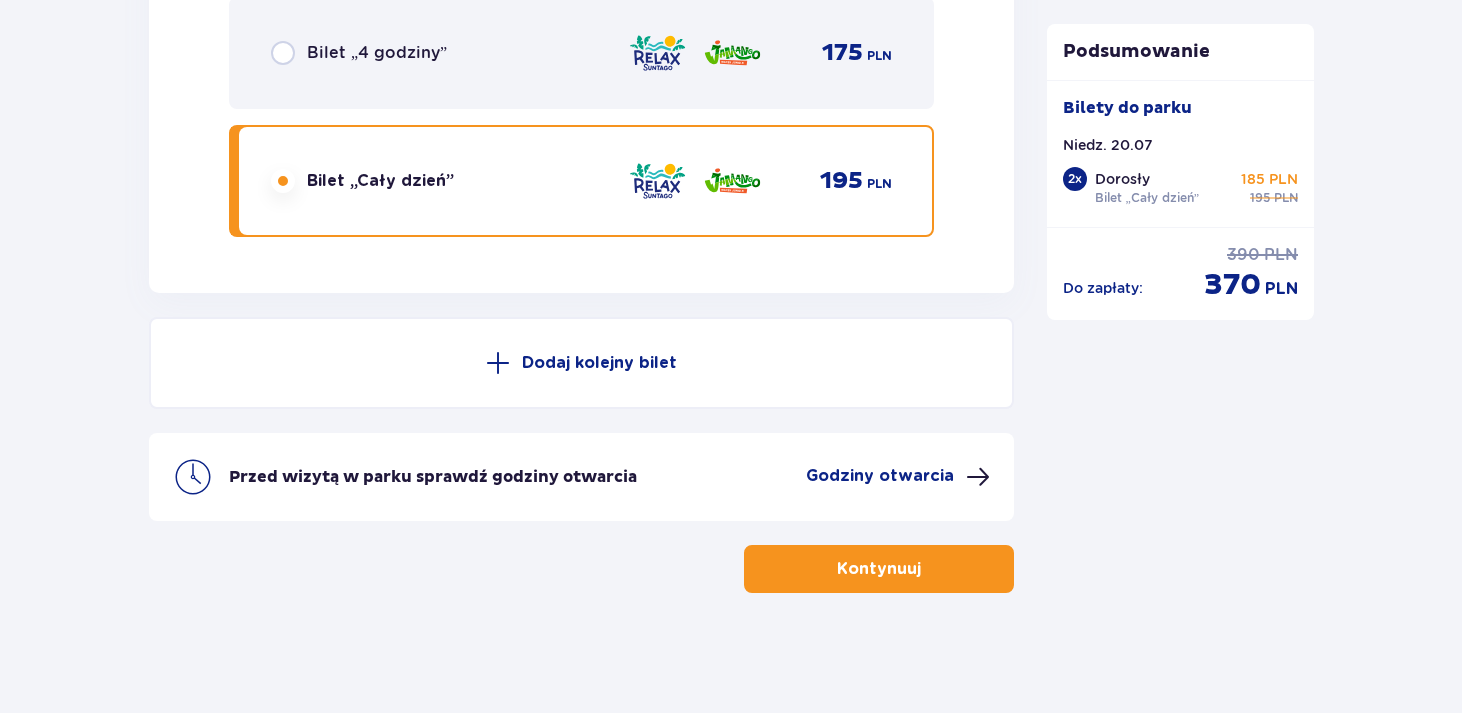 click at bounding box center (925, 569) 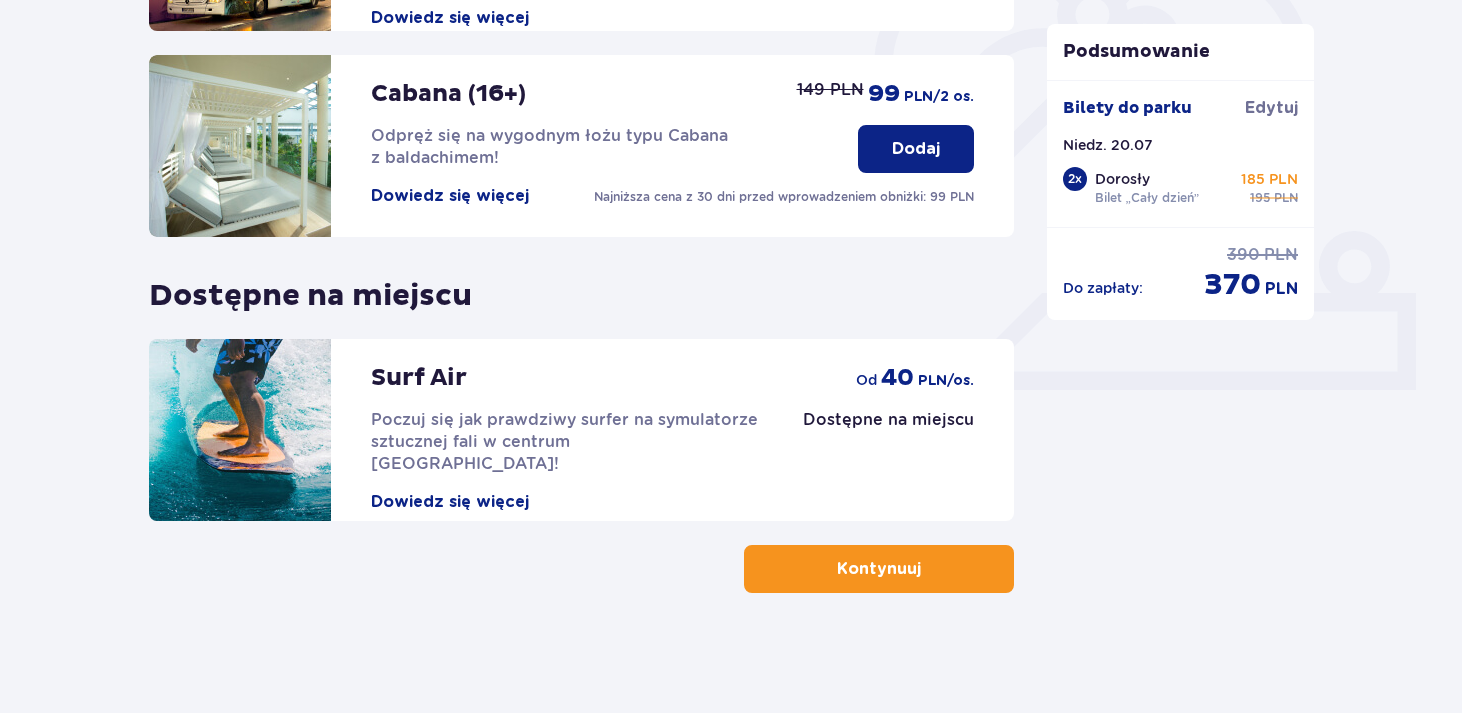 scroll, scrollTop: 0, scrollLeft: 0, axis: both 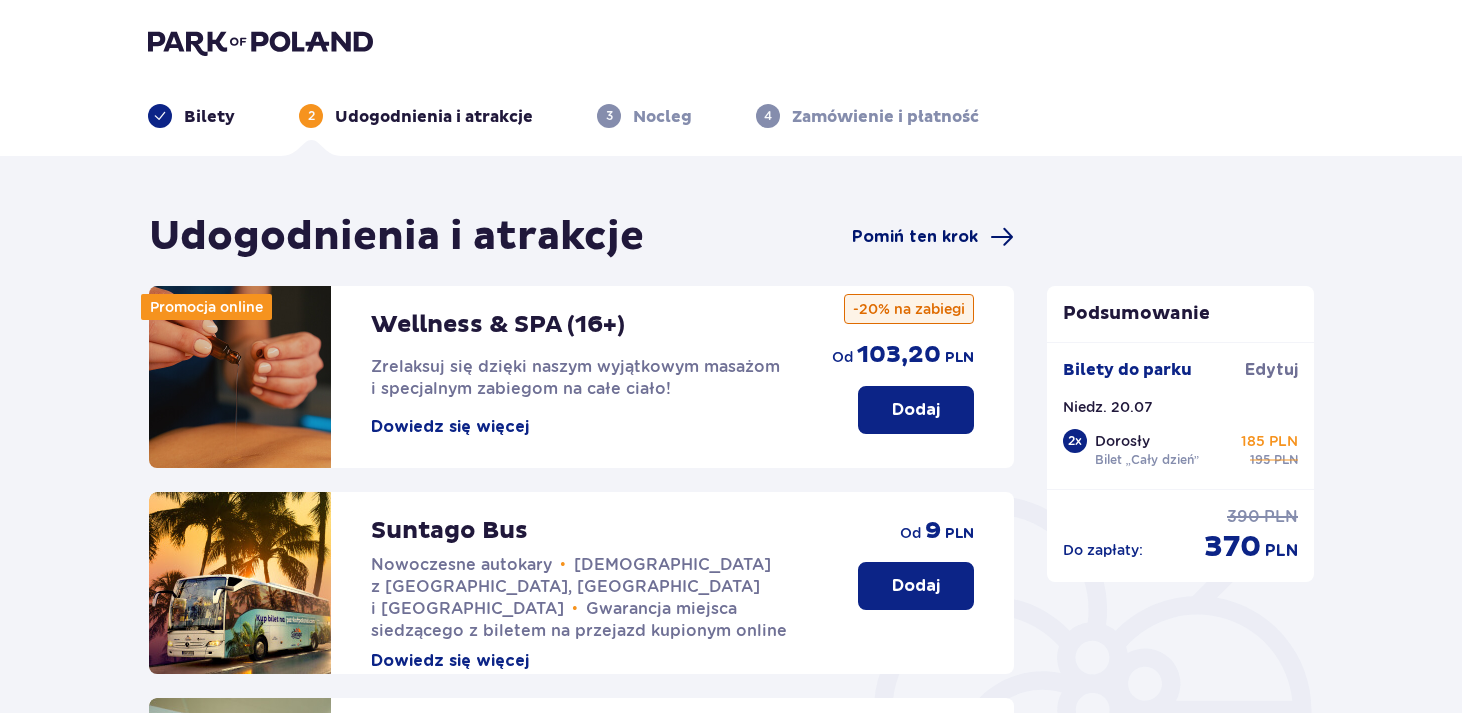click on "Pomiń ten krok" at bounding box center (933, 237) 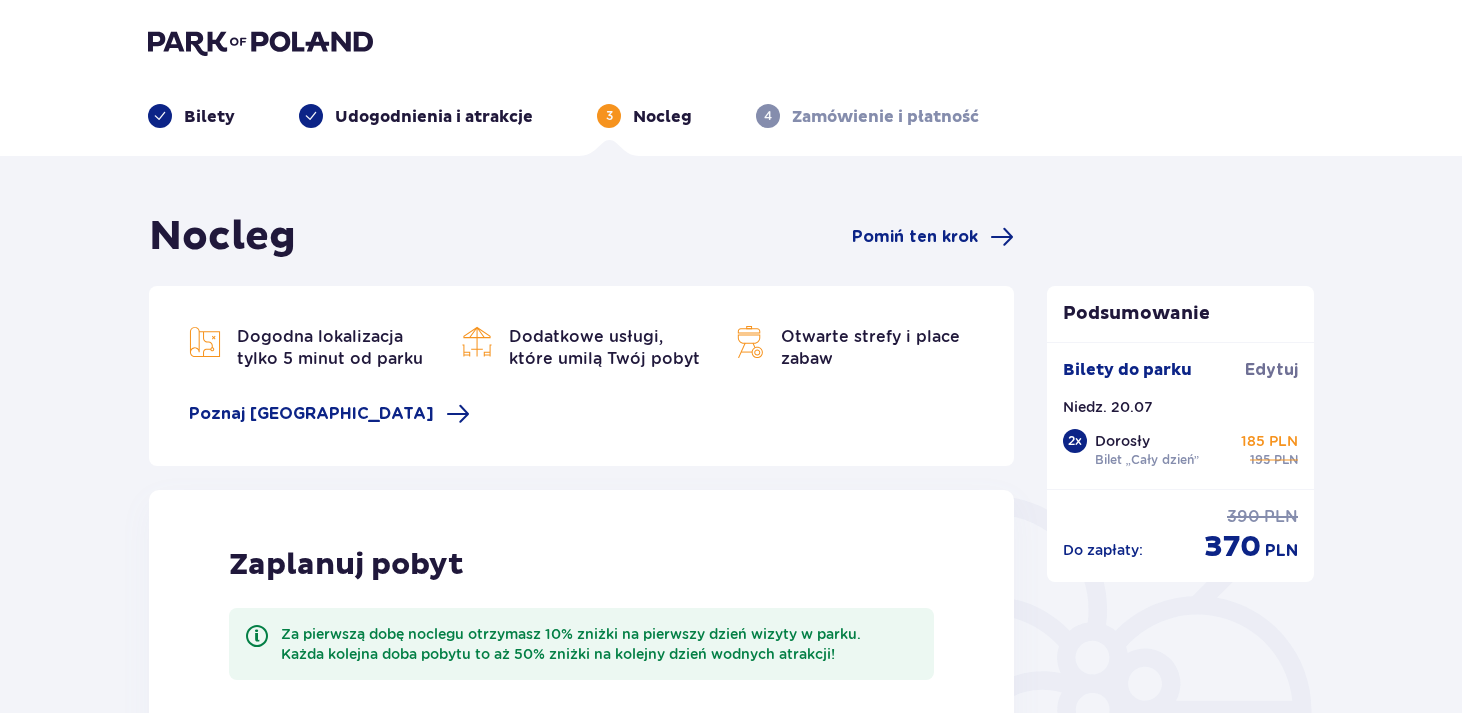 click on "Pomiń ten krok" at bounding box center (933, 237) 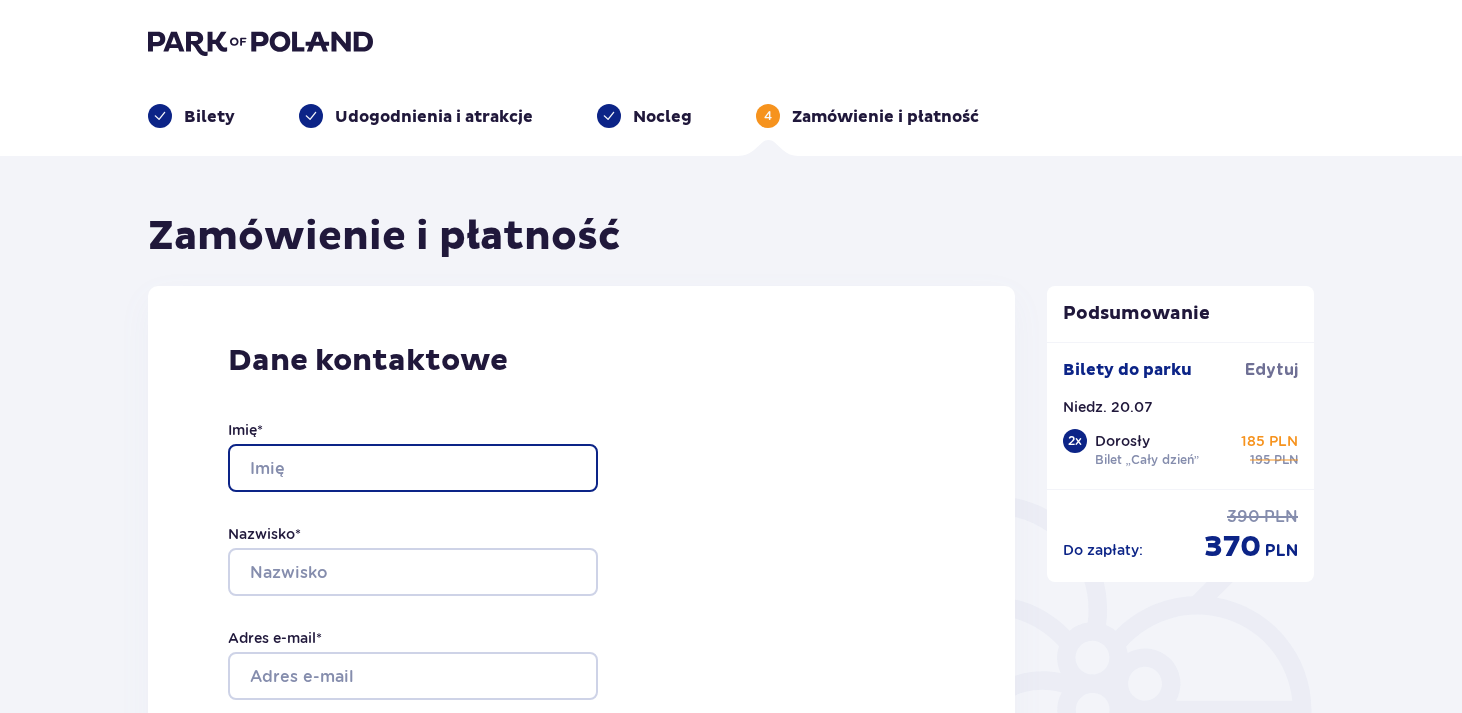 click on "Imię *" at bounding box center [413, 468] 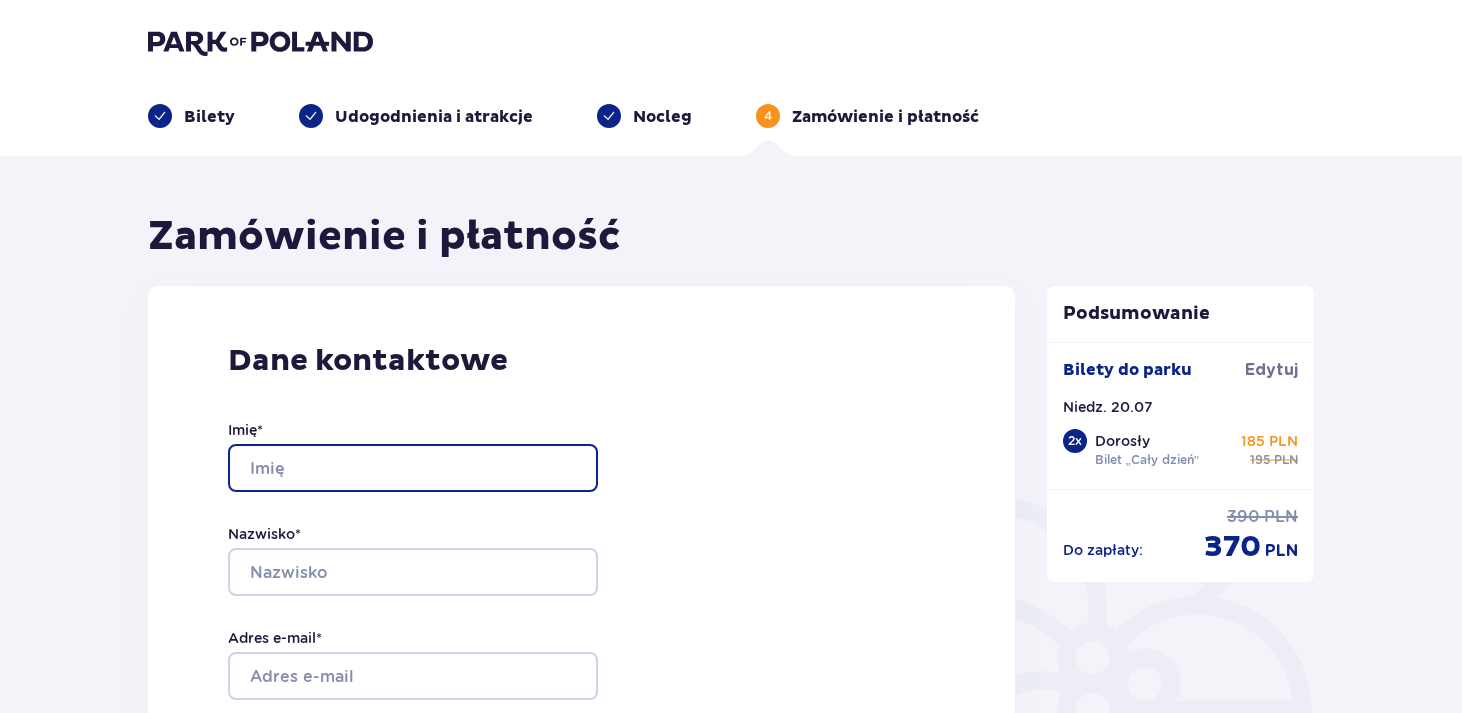 type on "Krystian" 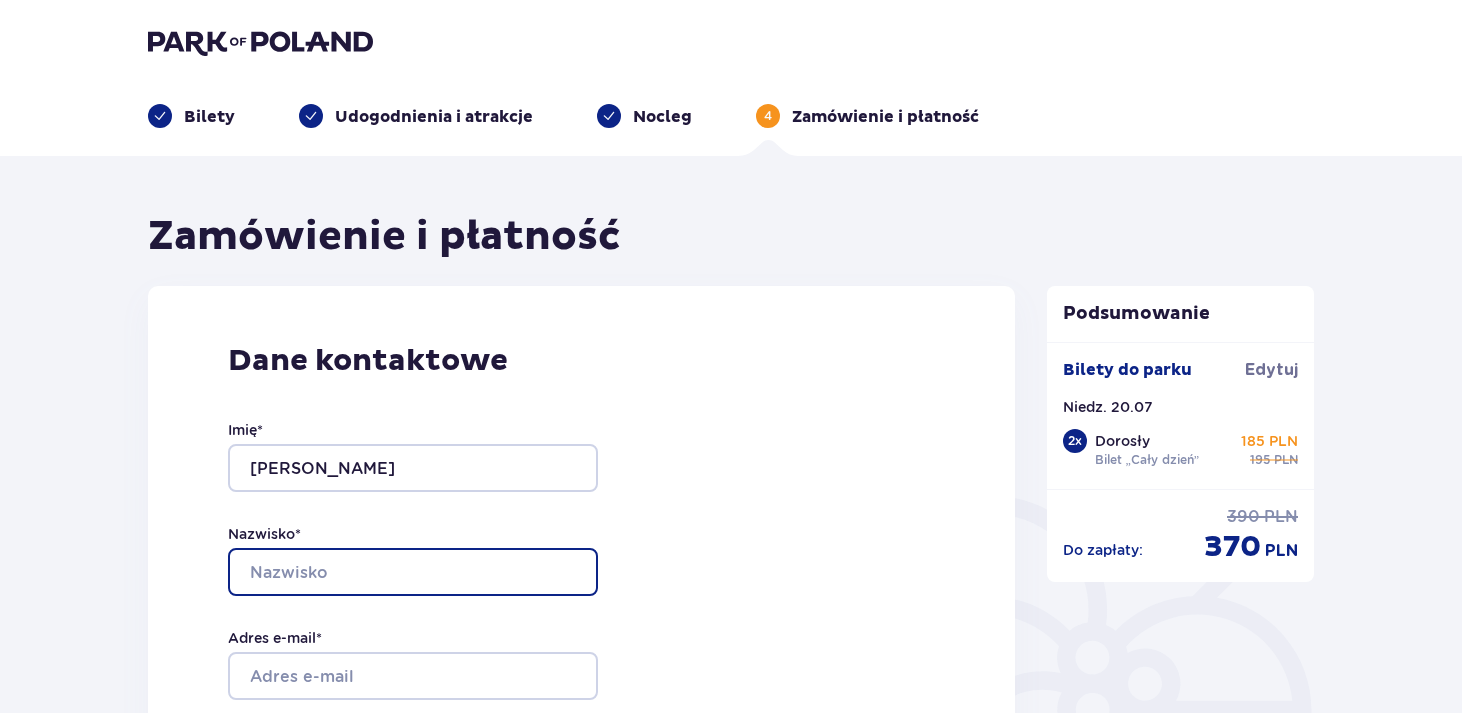 type on "Kołodziejczyk" 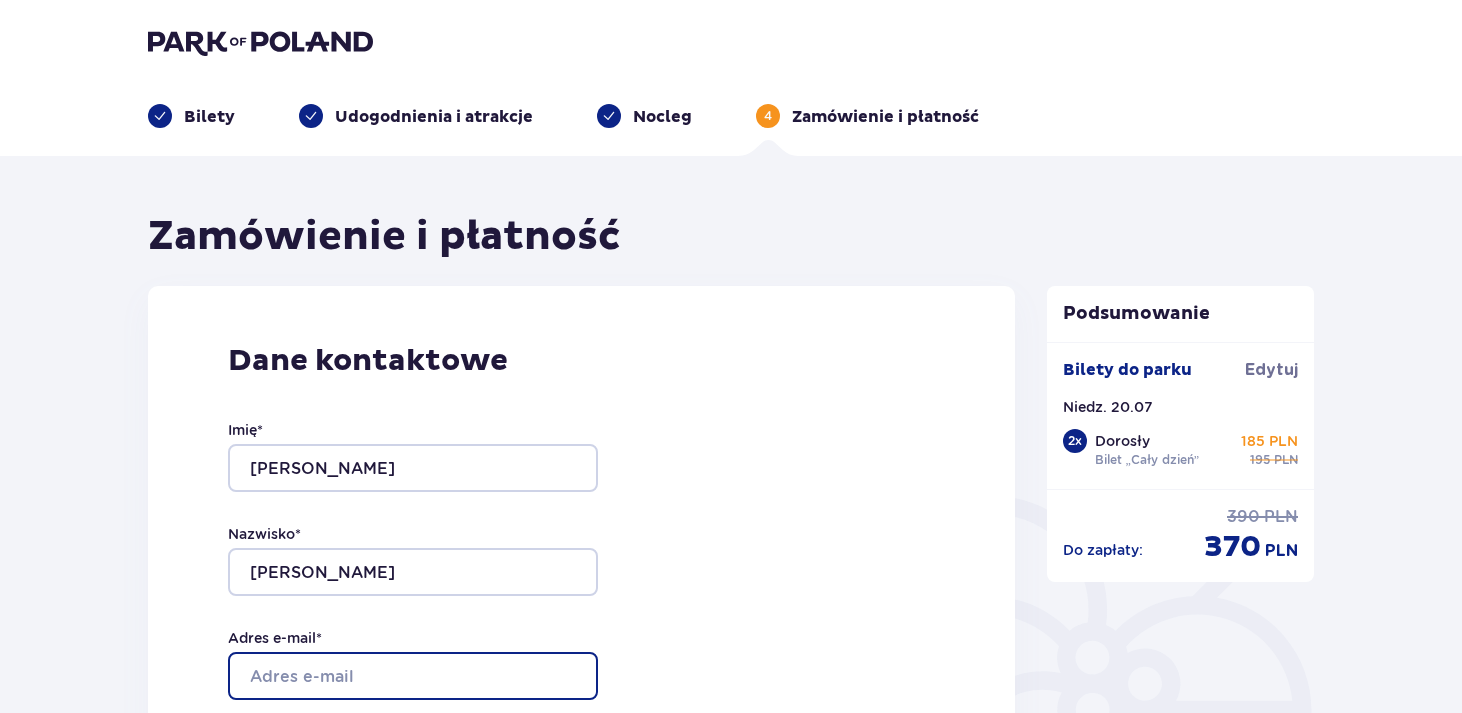type on "kkolodziejczyk4@onet.pl" 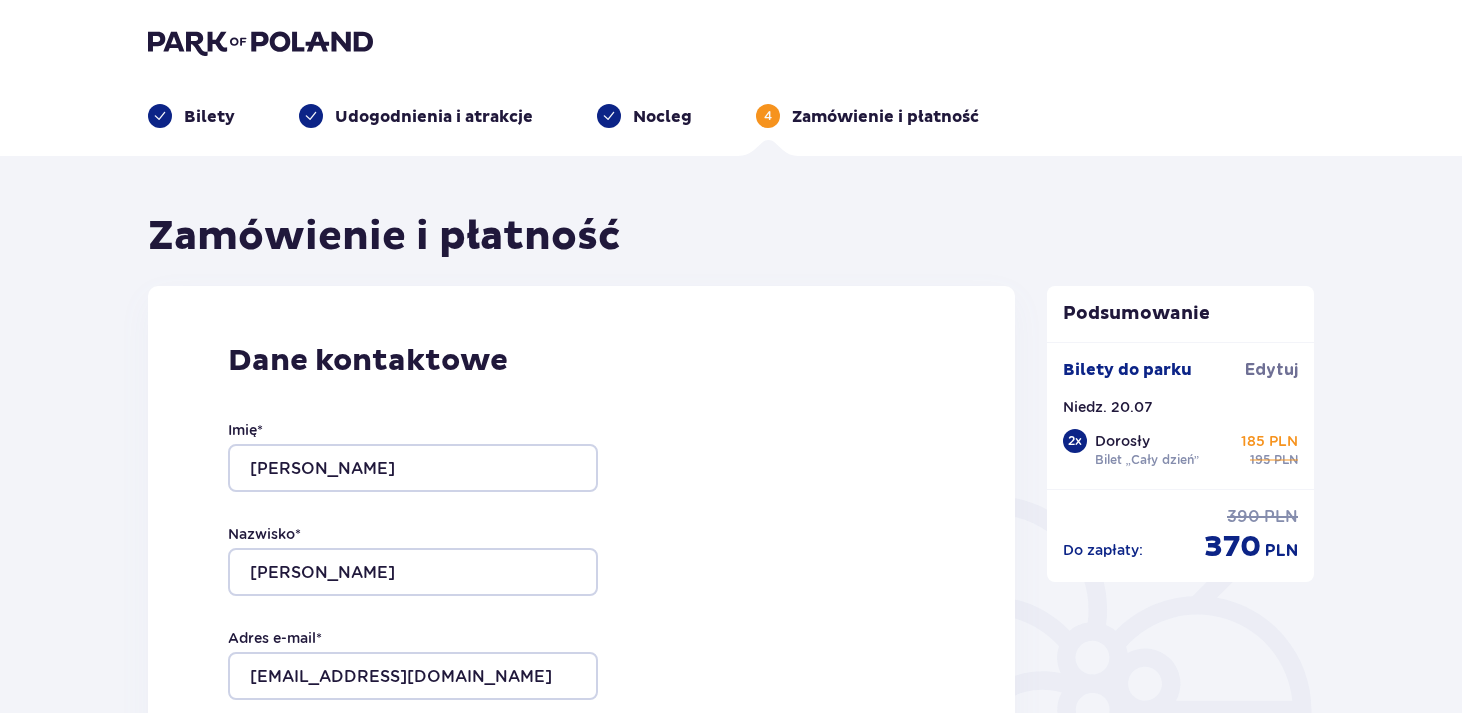 type on "kkolodziejczyk4@onet.pl" 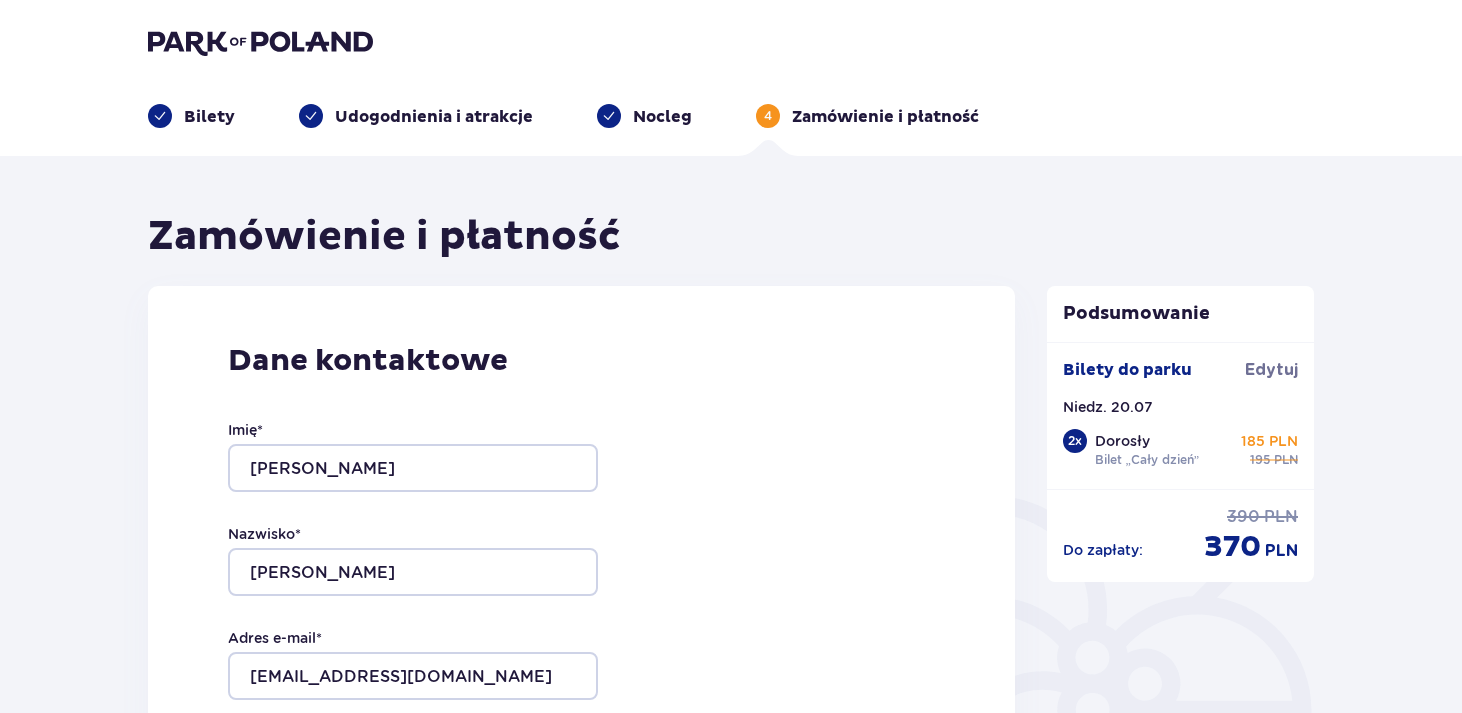 type on "506488831" 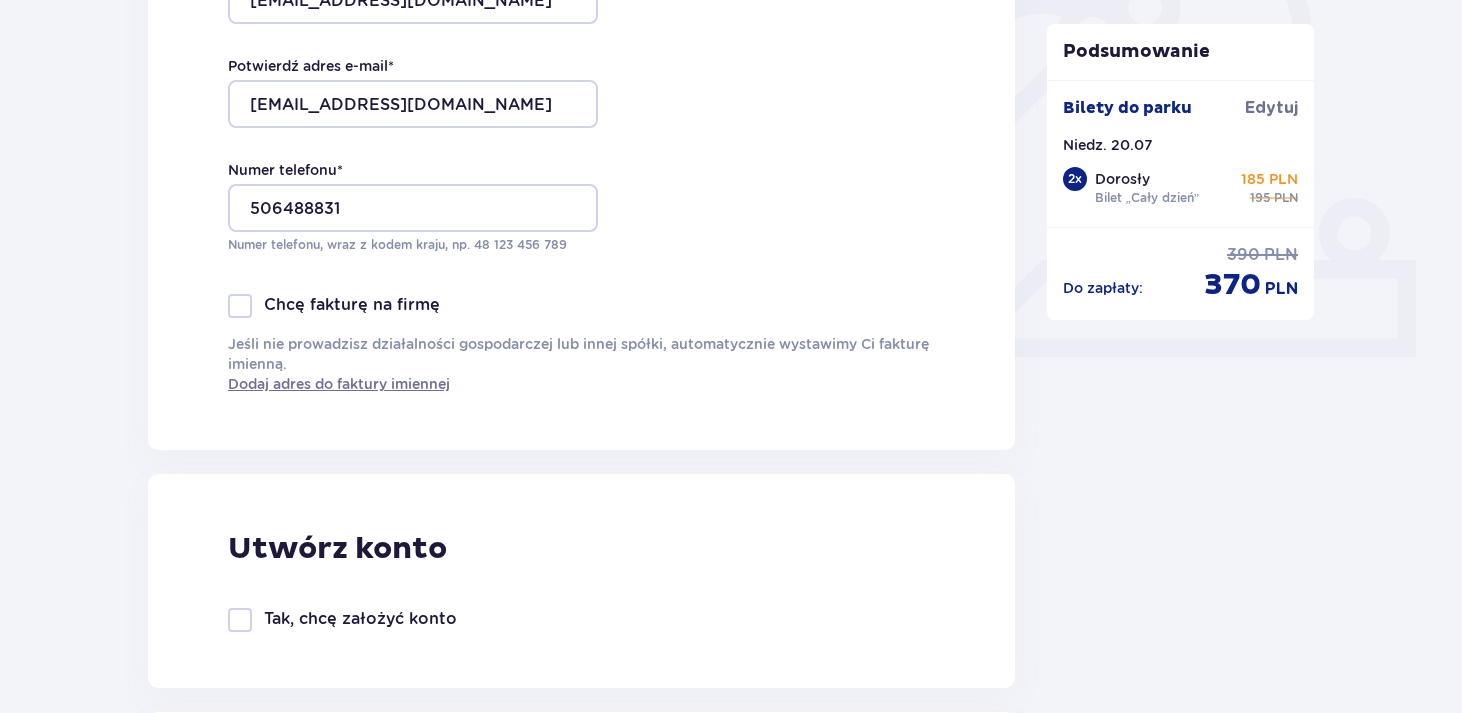 scroll, scrollTop: 680, scrollLeft: 0, axis: vertical 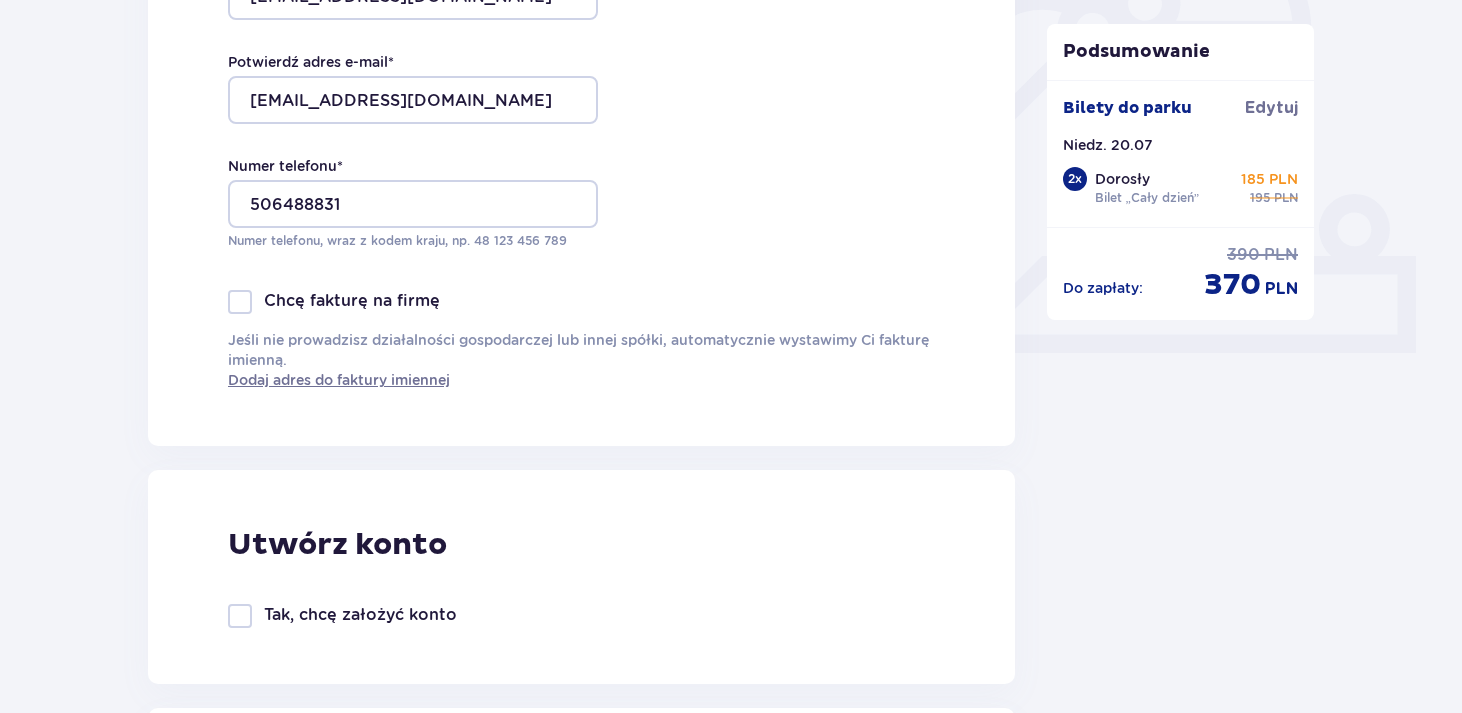 click at bounding box center (240, 302) 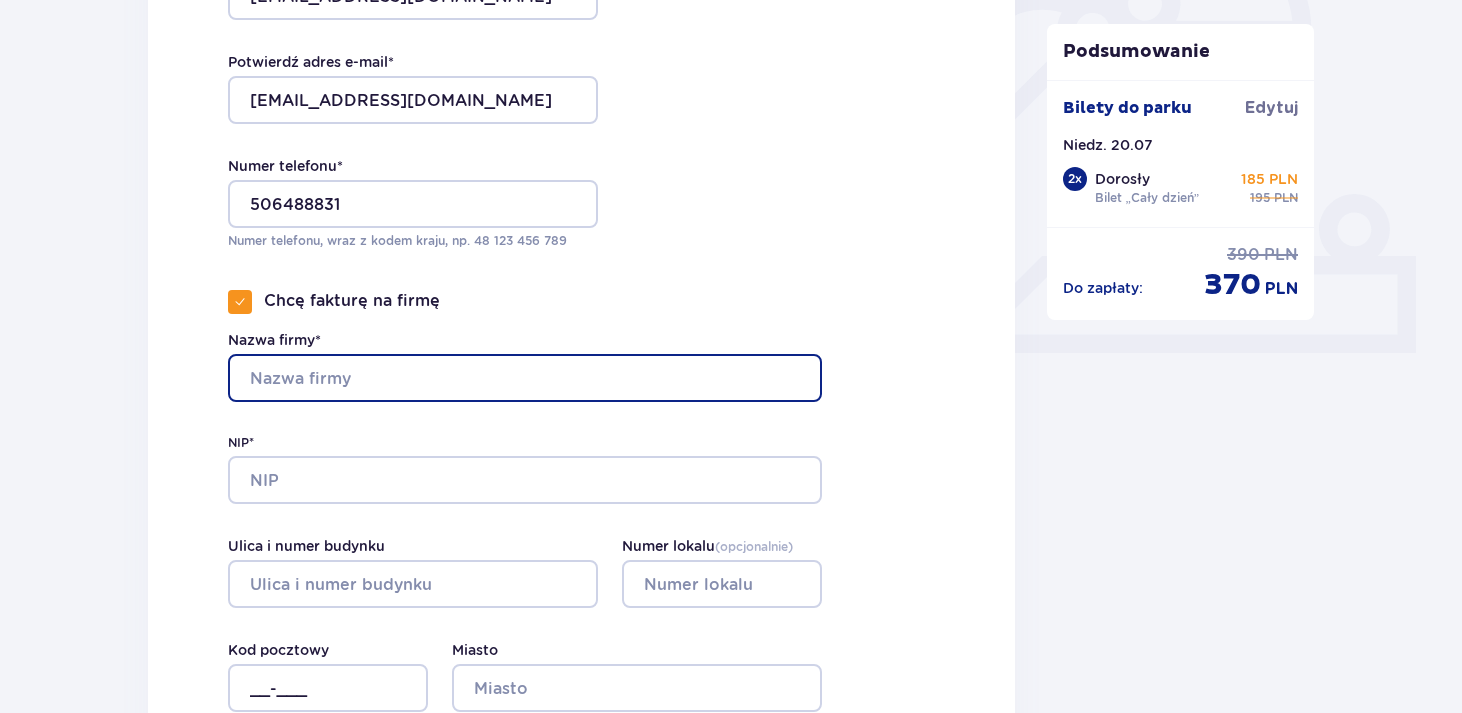 click on "Nazwa firmy*" at bounding box center (525, 378) 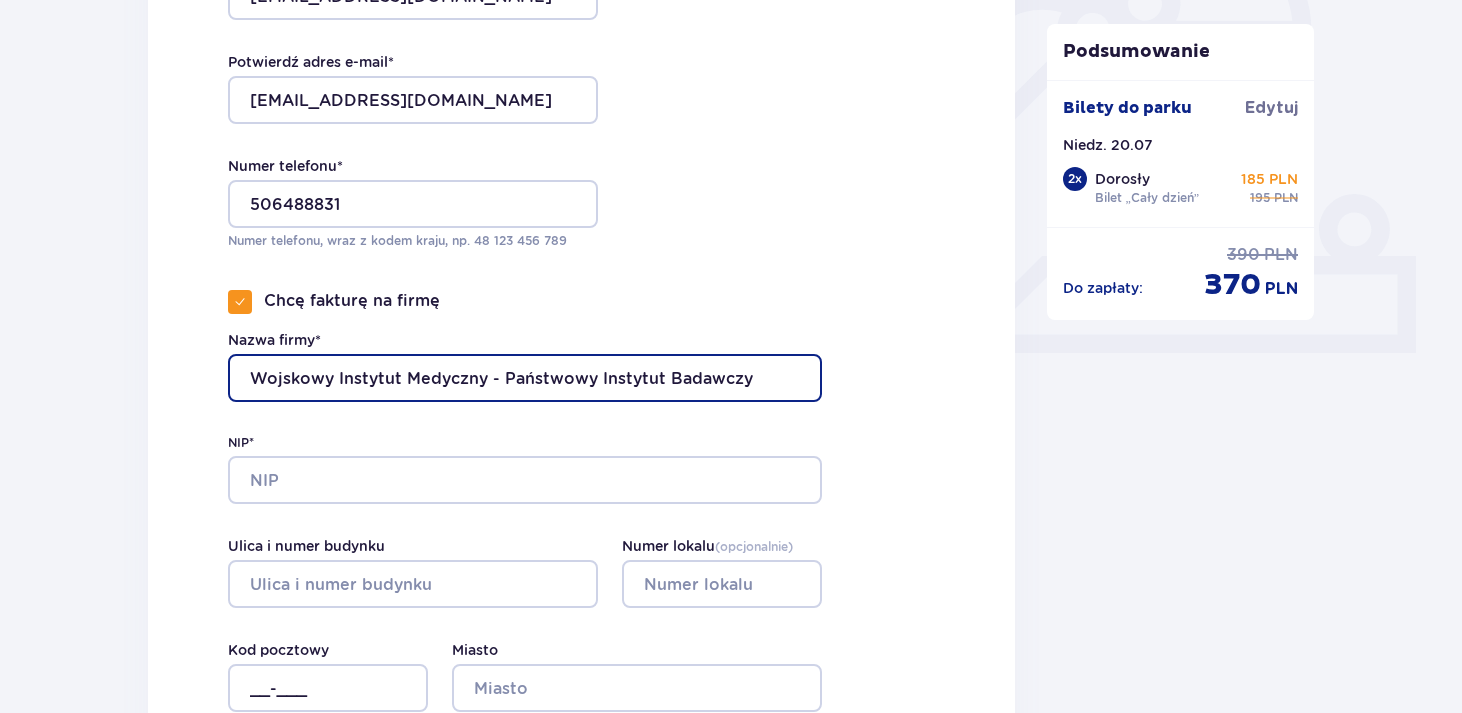 type on "Wojskowy Instytut Medyczny - Państwowy Instytut Badawczy" 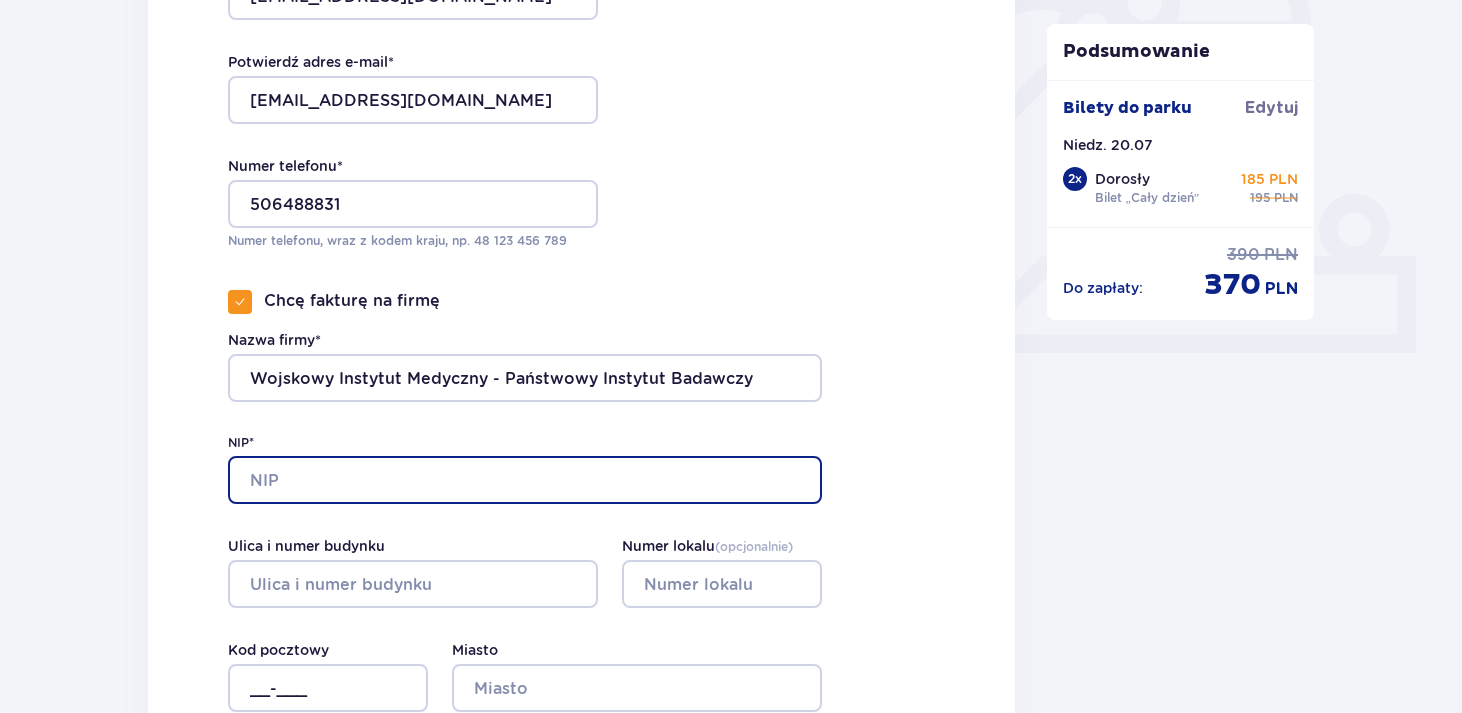 click on "NIP*" at bounding box center [525, 480] 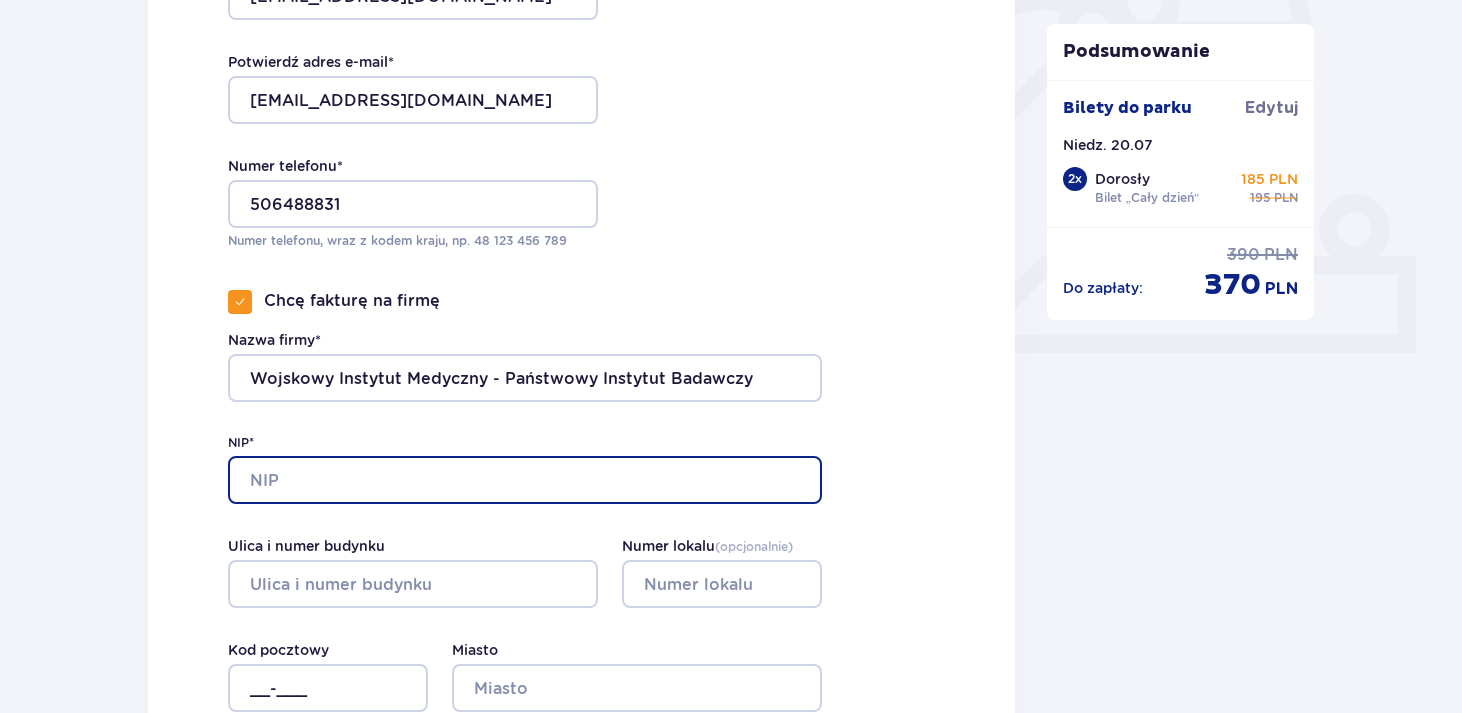 paste on "1132393221" 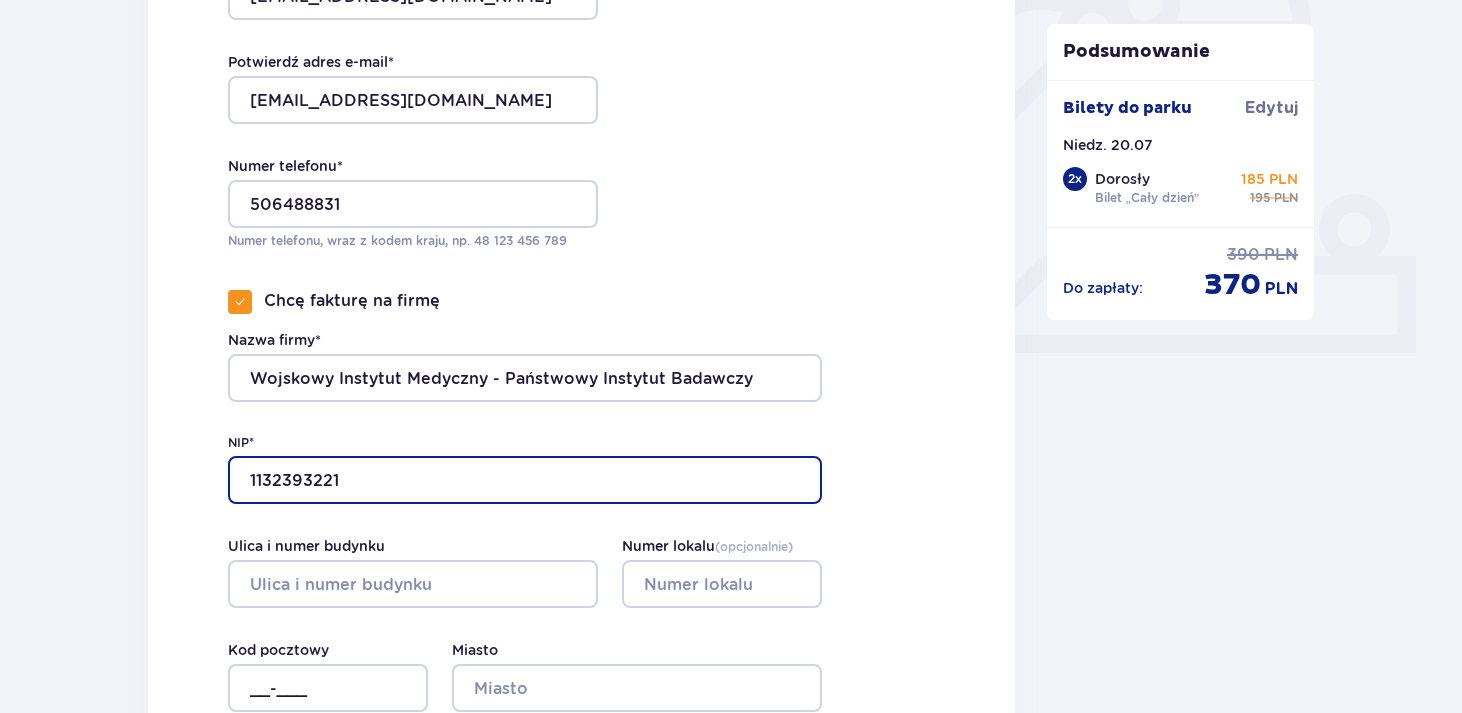 type on "1132393221" 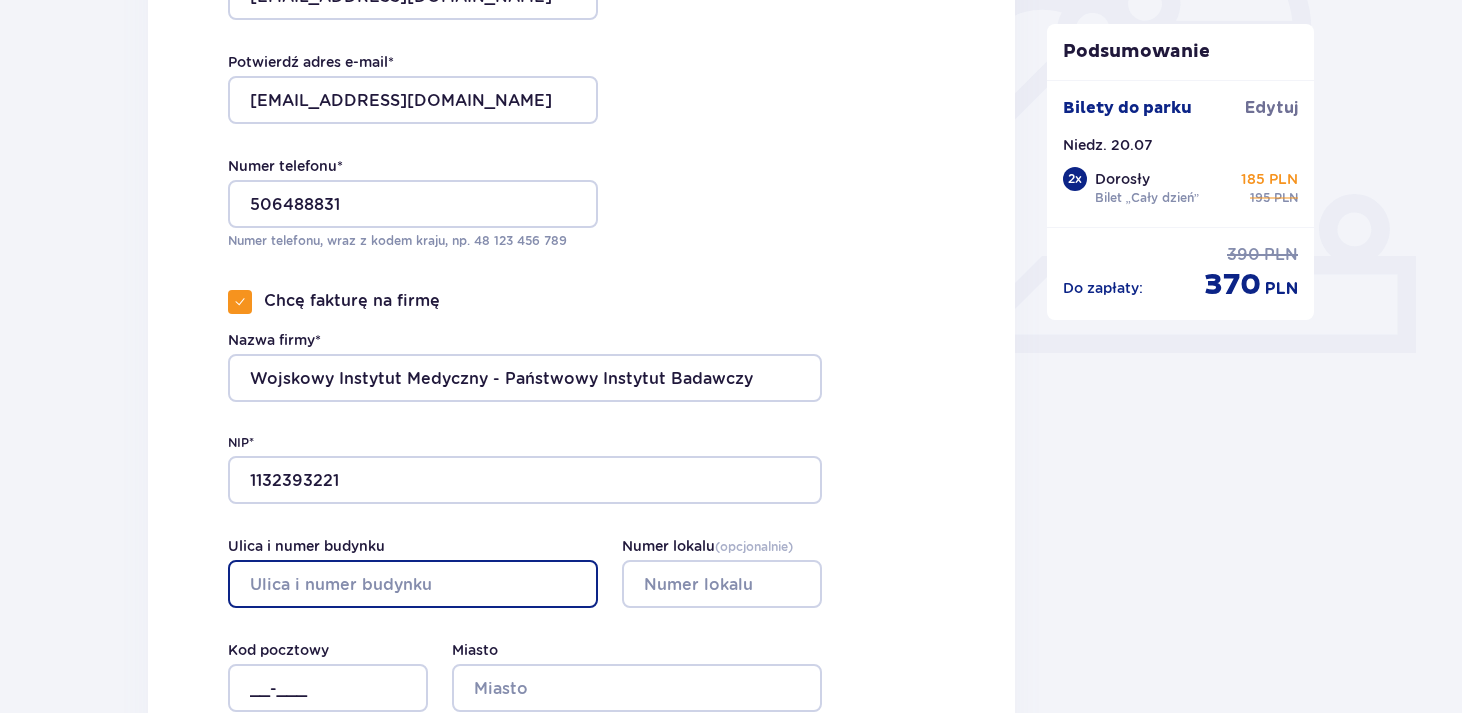 click on "Ulica i numer budynku" at bounding box center [413, 584] 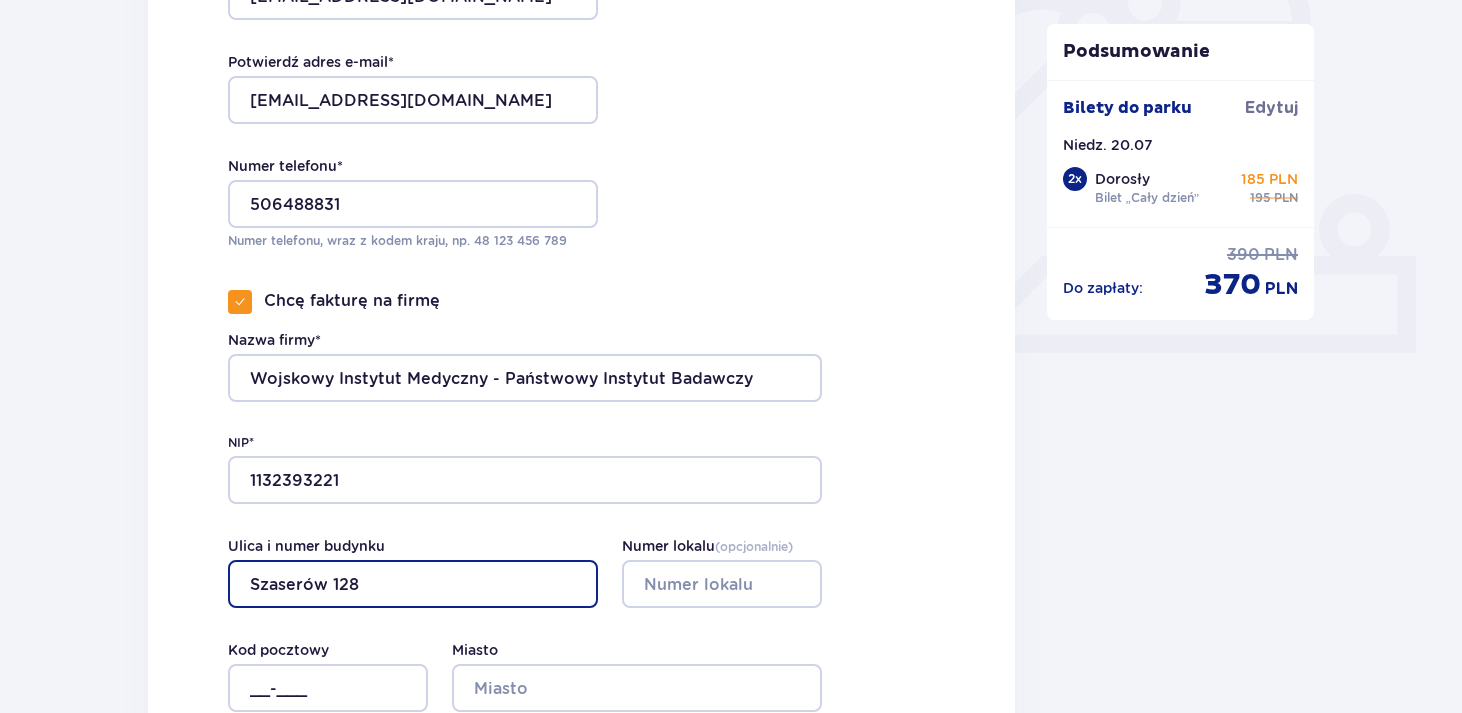 type on "Szaserów 128" 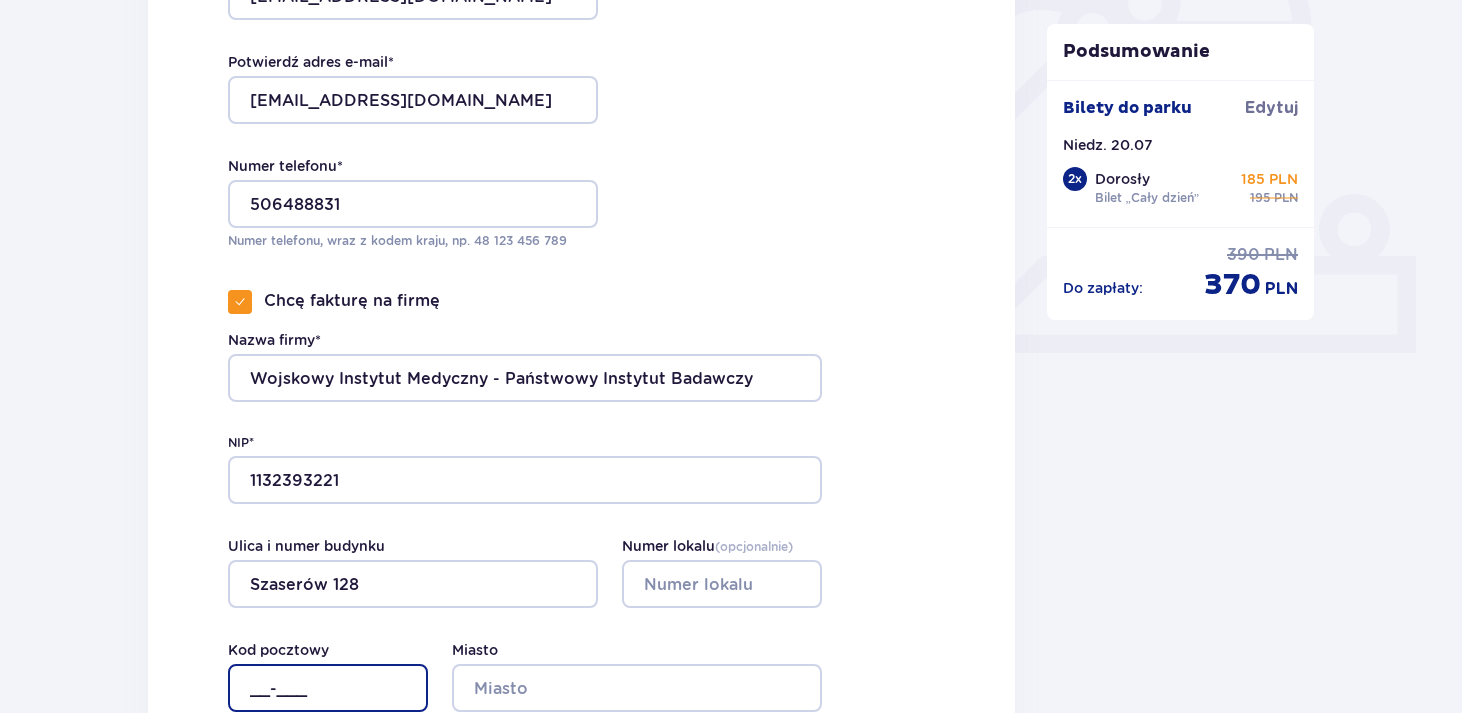 click on "__-___" at bounding box center [328, 688] 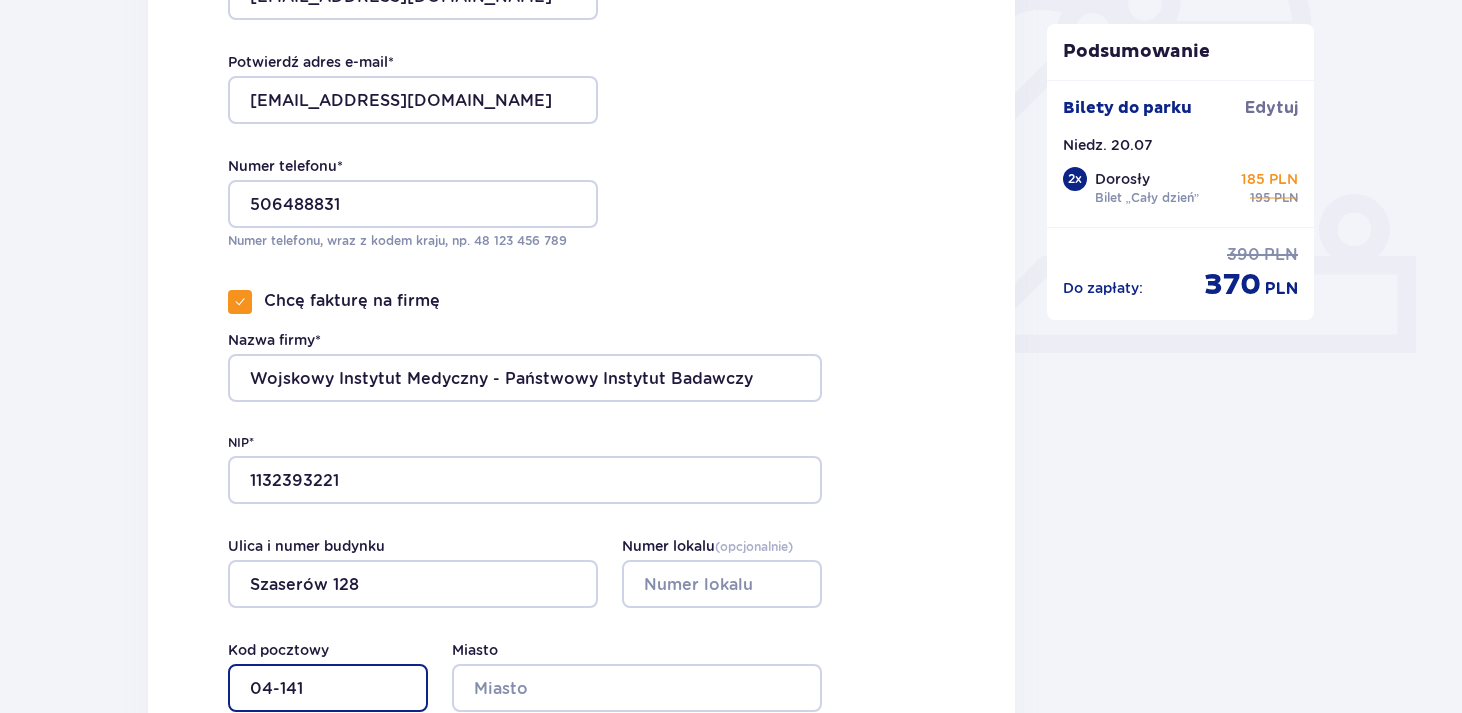 type on "04-141" 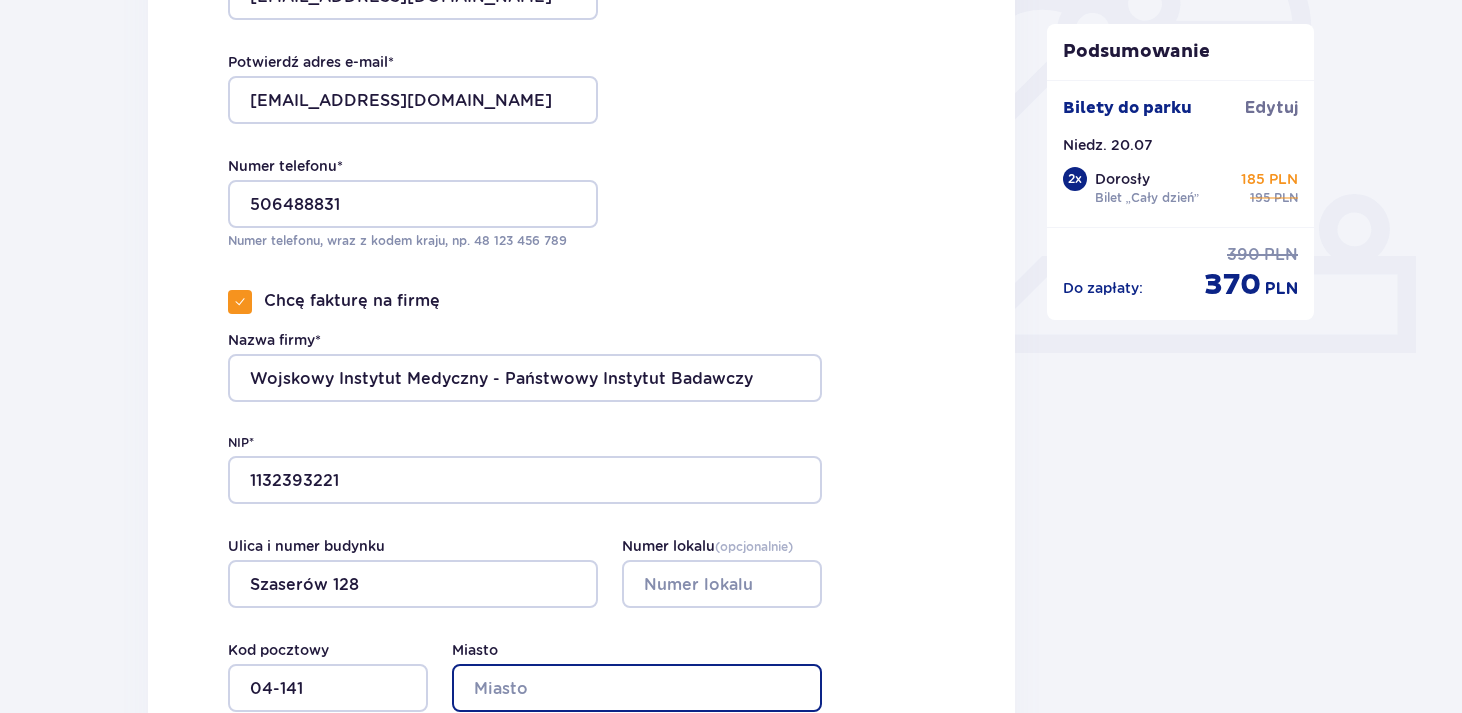 click on "Miasto" at bounding box center [637, 688] 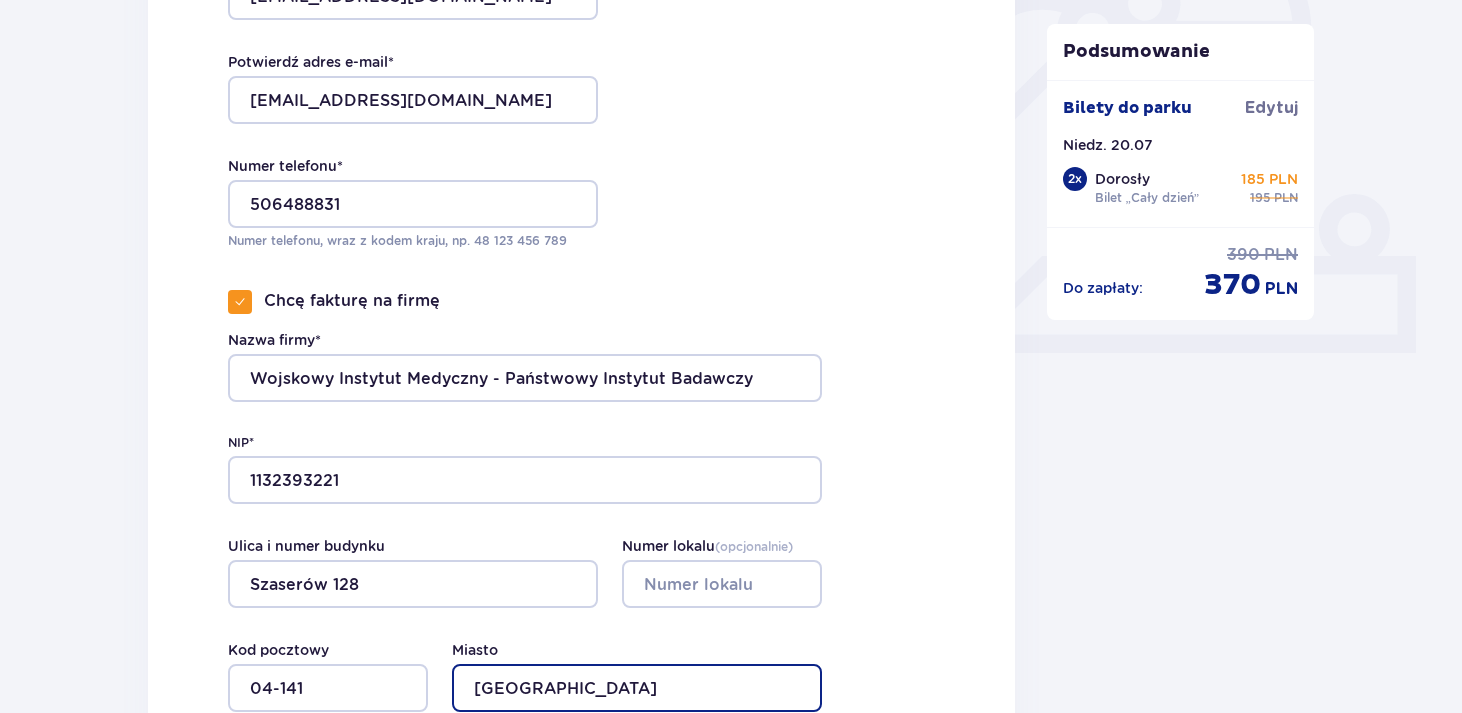 type on "Warszawa" 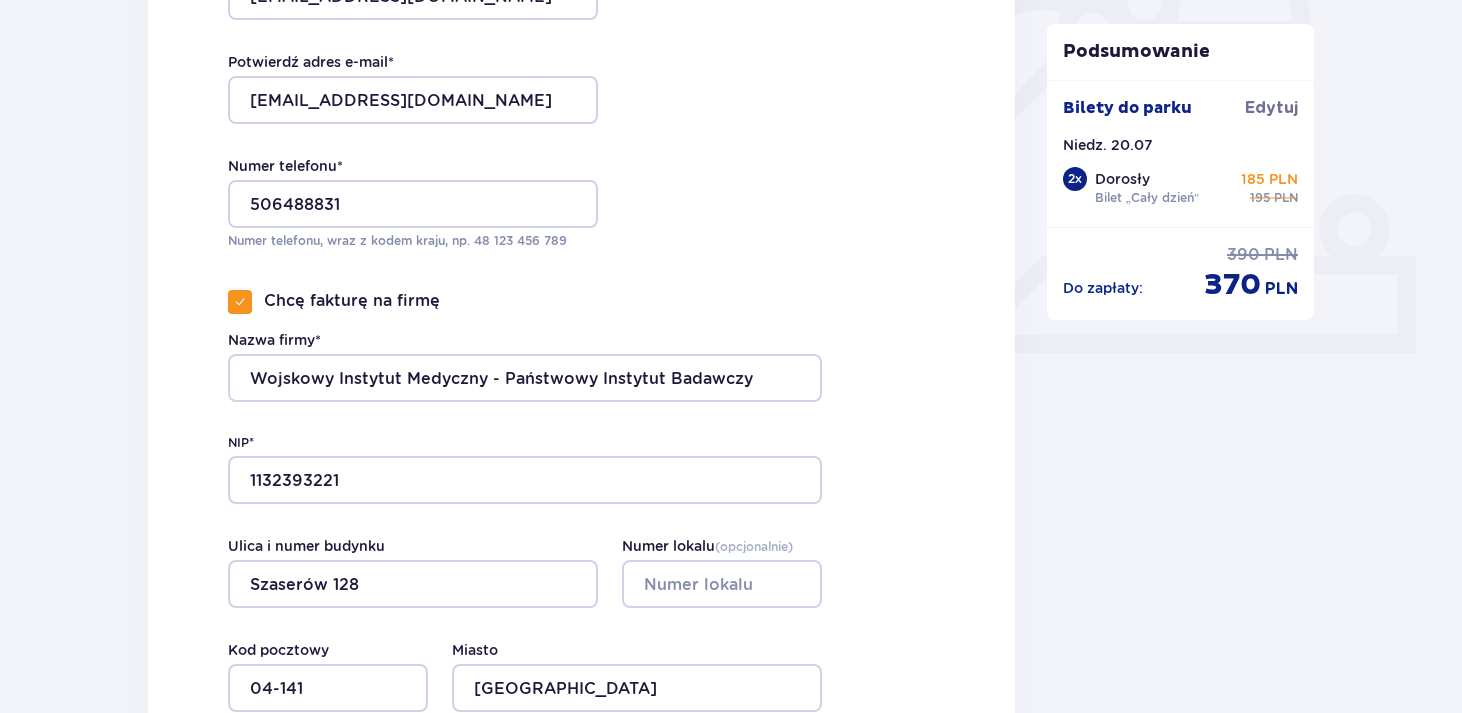 click on "Dane kontaktowe Imię * Krystian Nazwisko * Kołodziejczyk Adres e-mail * kkolodziejczyk4@onet.pl Potwierdź adres e-mail * kkolodziejczyk4@onet.pl Numer telefonu * 506488831 Numer telefonu, wraz z kodem kraju, np. 48 ​123 ​456 ​789 Chcę fakturę na firmę Nazwa firmy* Wojskowy Instytut Medyczny - Państwowy Instytut Badawczy NIP* 1132393221 Ulica i numer budynku Szaserów 128 Numer lokalu  ( opcjonalnie ) Miasto Warszawa Kod pocztowy 04-141" at bounding box center [581, 187] 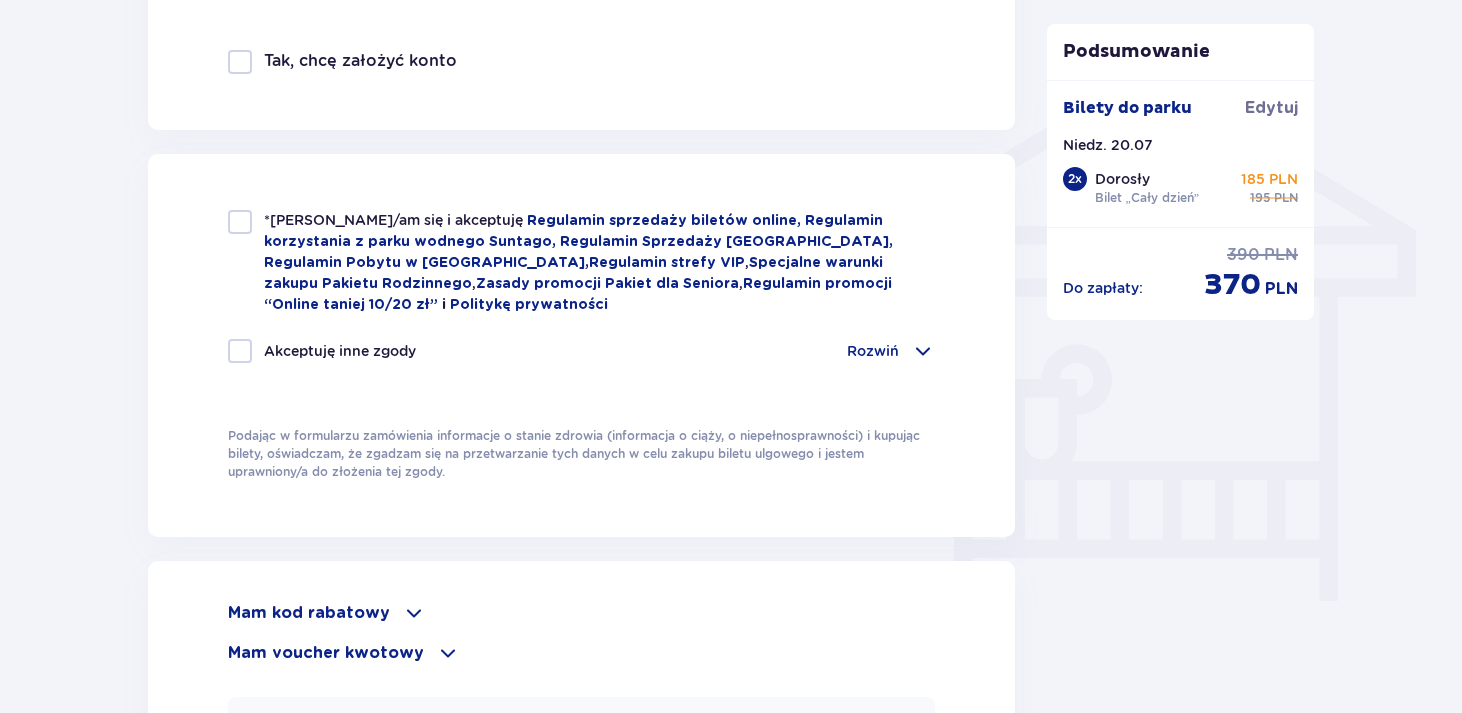 scroll, scrollTop: 1560, scrollLeft: 0, axis: vertical 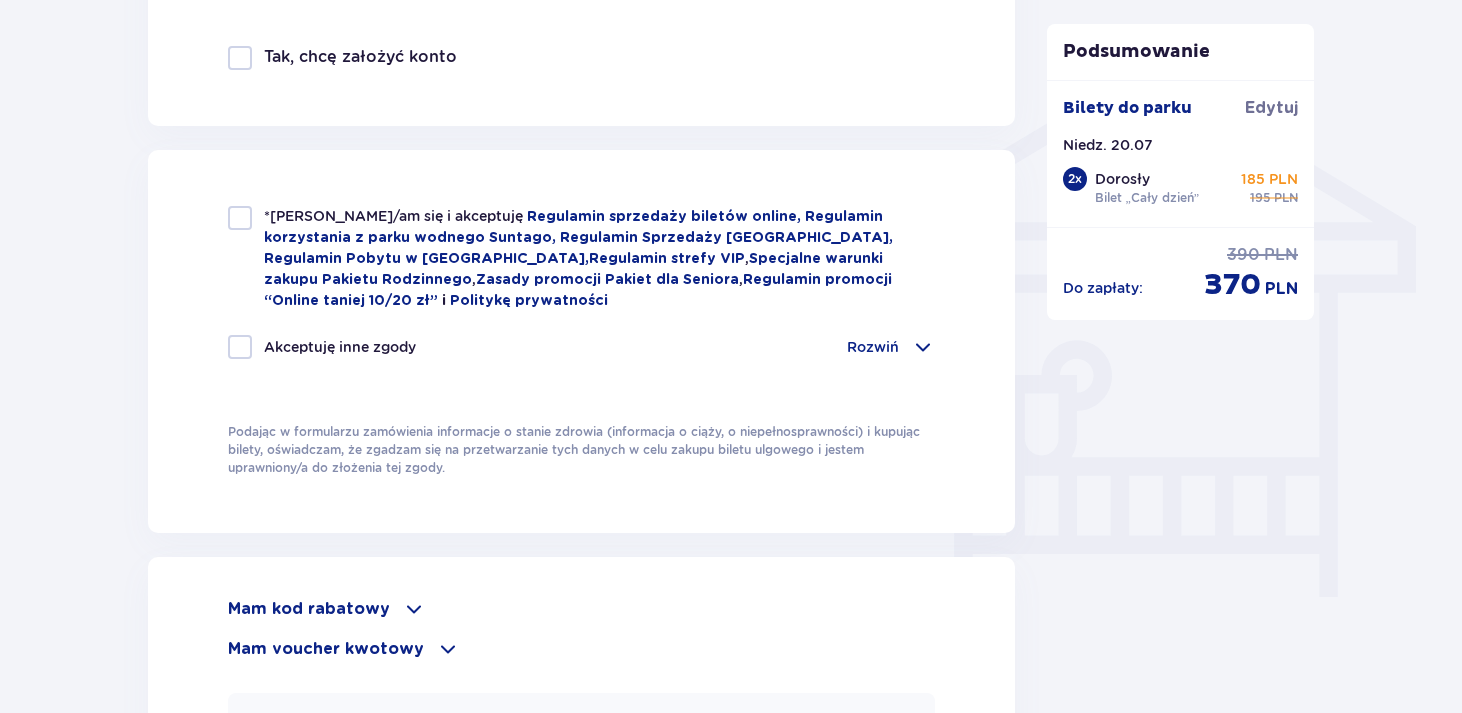 click at bounding box center (240, 218) 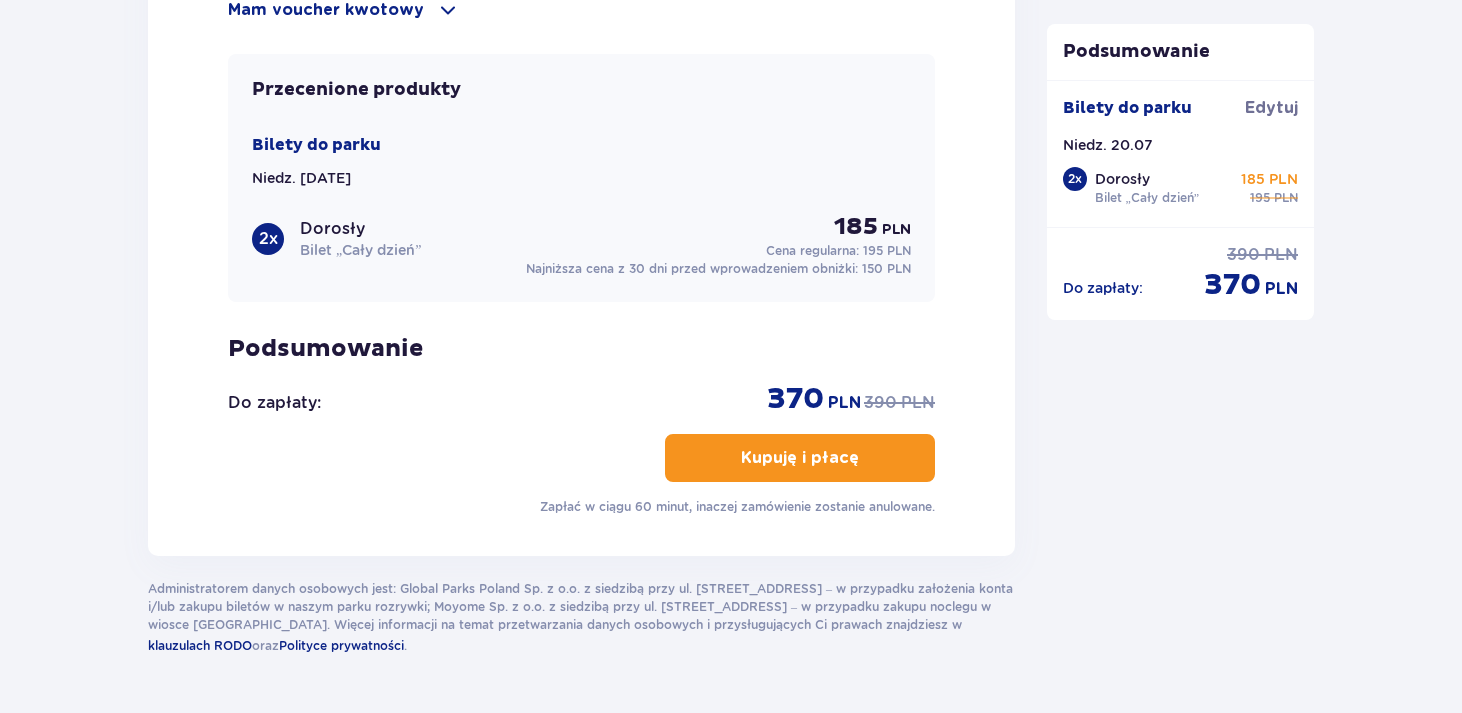 scroll, scrollTop: 2200, scrollLeft: 0, axis: vertical 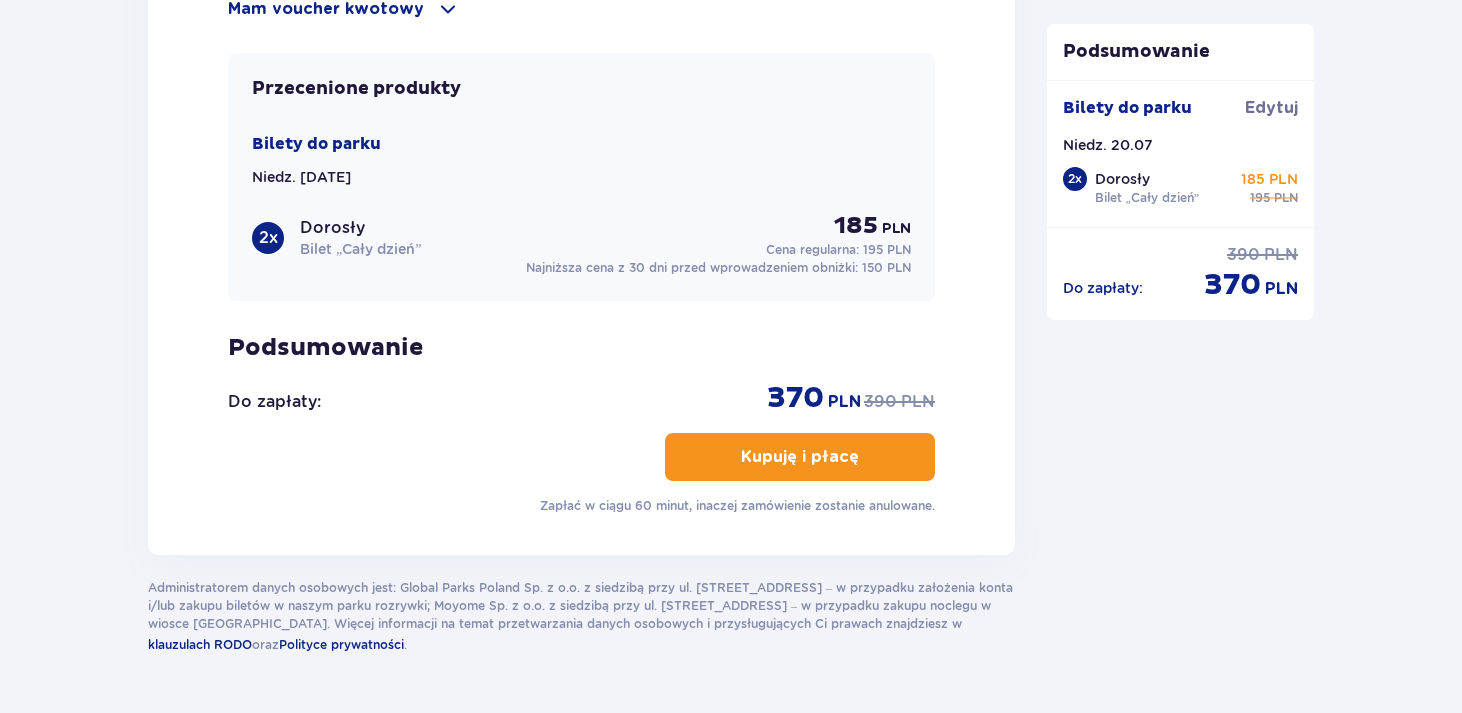 click on "Kupuję i płacę" at bounding box center [800, 457] 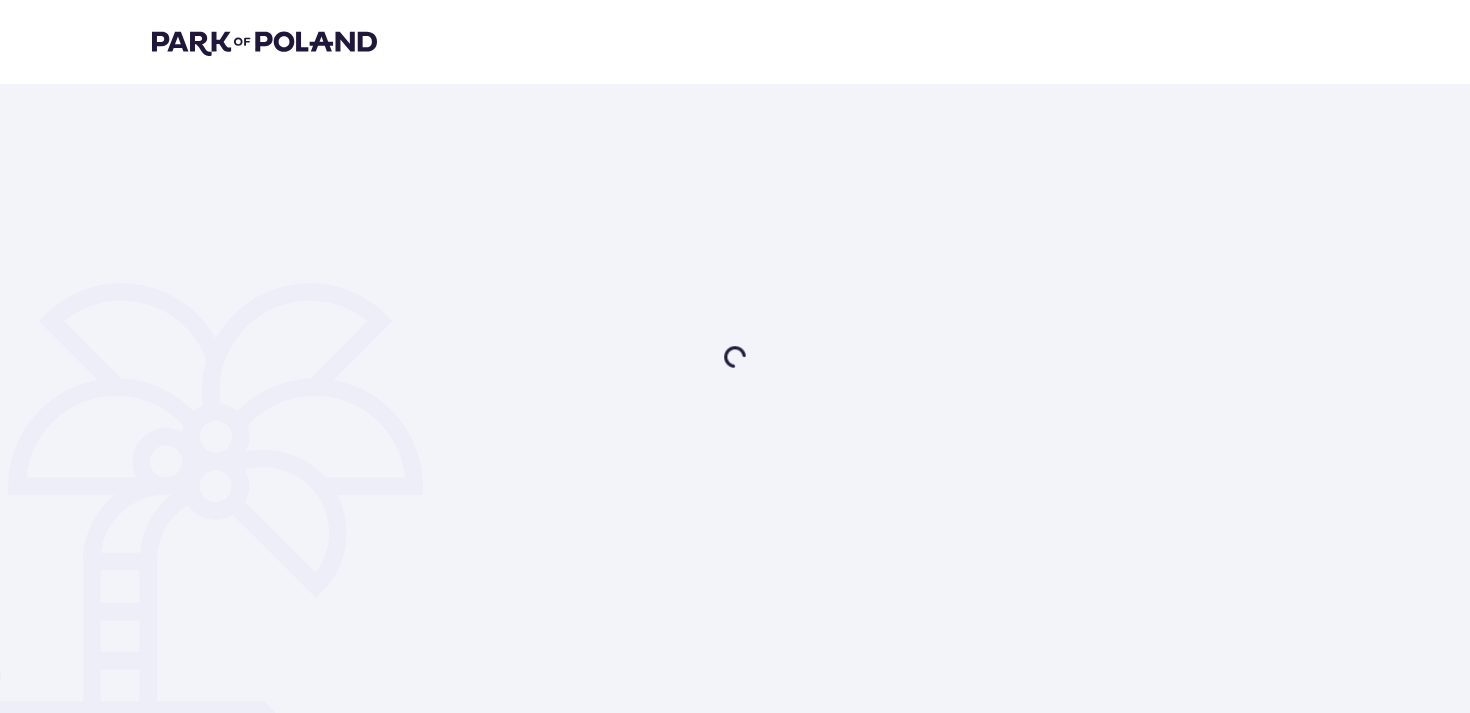 scroll, scrollTop: 0, scrollLeft: 0, axis: both 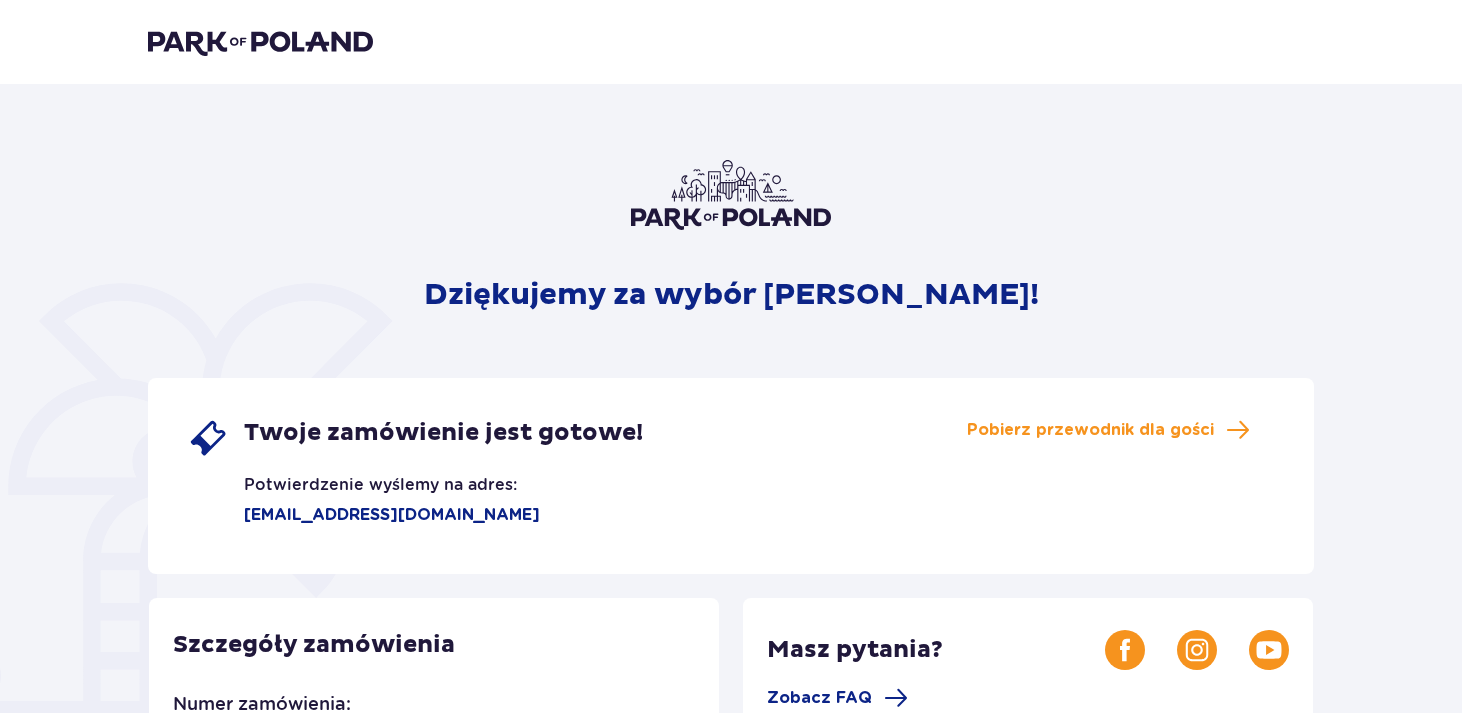 click on "Dziękujemy za wybór Suntago! Twoje zamówienie jest gotowe!   Potwierdzenie wyślemy na adres: kkolodziejczyk4@onet.pl Pobierz przewodnik dla gości Szczegóły zamówienia Numer zamówienia: 7c932c96-0de1-41c6-9ea0-2ffaae5e43d6 Numer płatności: TR-VRC-HB7JRLX Masz pytania? Zobacz FAQ Jak dojechać do parku Dla głodnych   nie tylko wrażeń! Restauracje i bary Wybierz się w kulinarną podróż dookoła świata – w parku czeka aż 5 restauracji i 4 basenowe koktajl bary. Więcej A może   dłuższy pobyt? Suntago Village Suntago Village to miejsce dla wielbicieli zabawy i tropikalnego klimatu, chcących dłużej cieszyć się pobytem w Parku. Więcej" at bounding box center [731, 678] 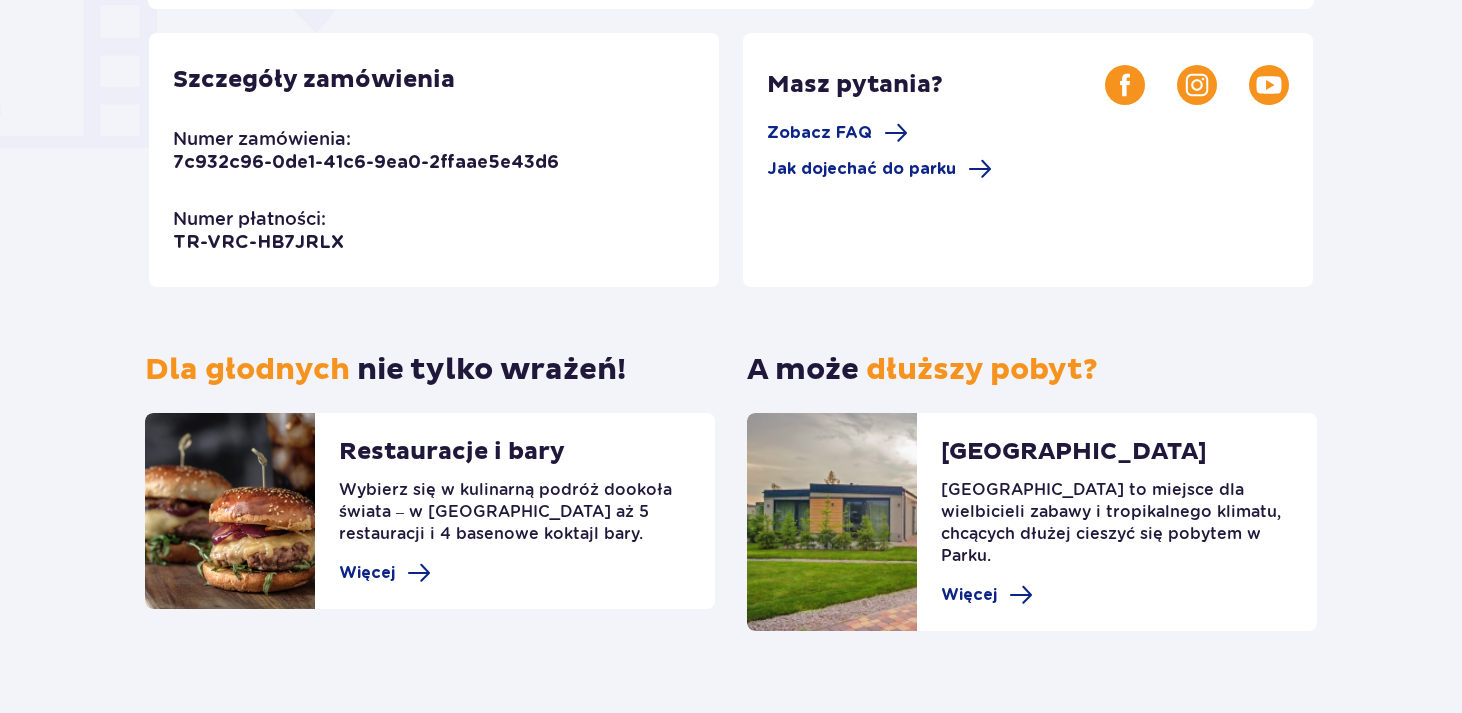 scroll, scrollTop: 581, scrollLeft: 0, axis: vertical 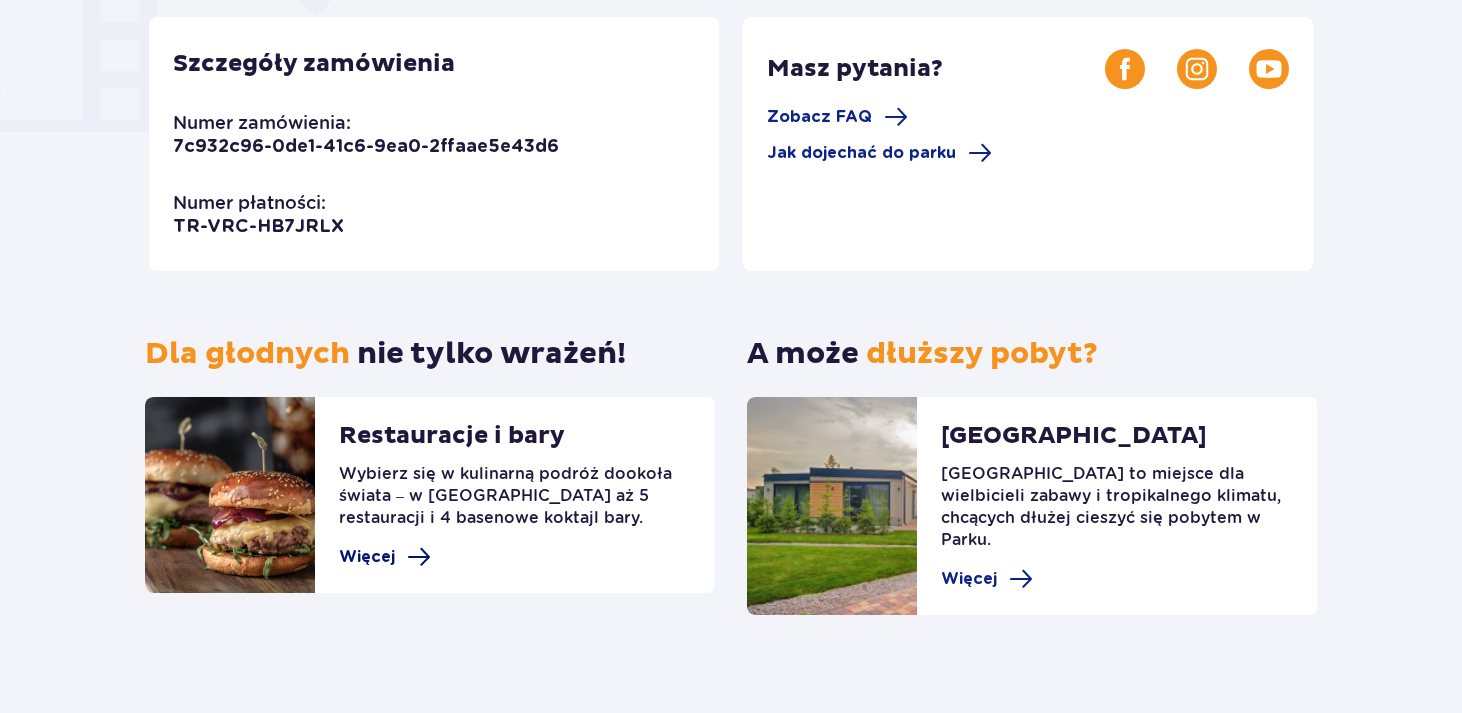 click on "Więcej" at bounding box center [385, 557] 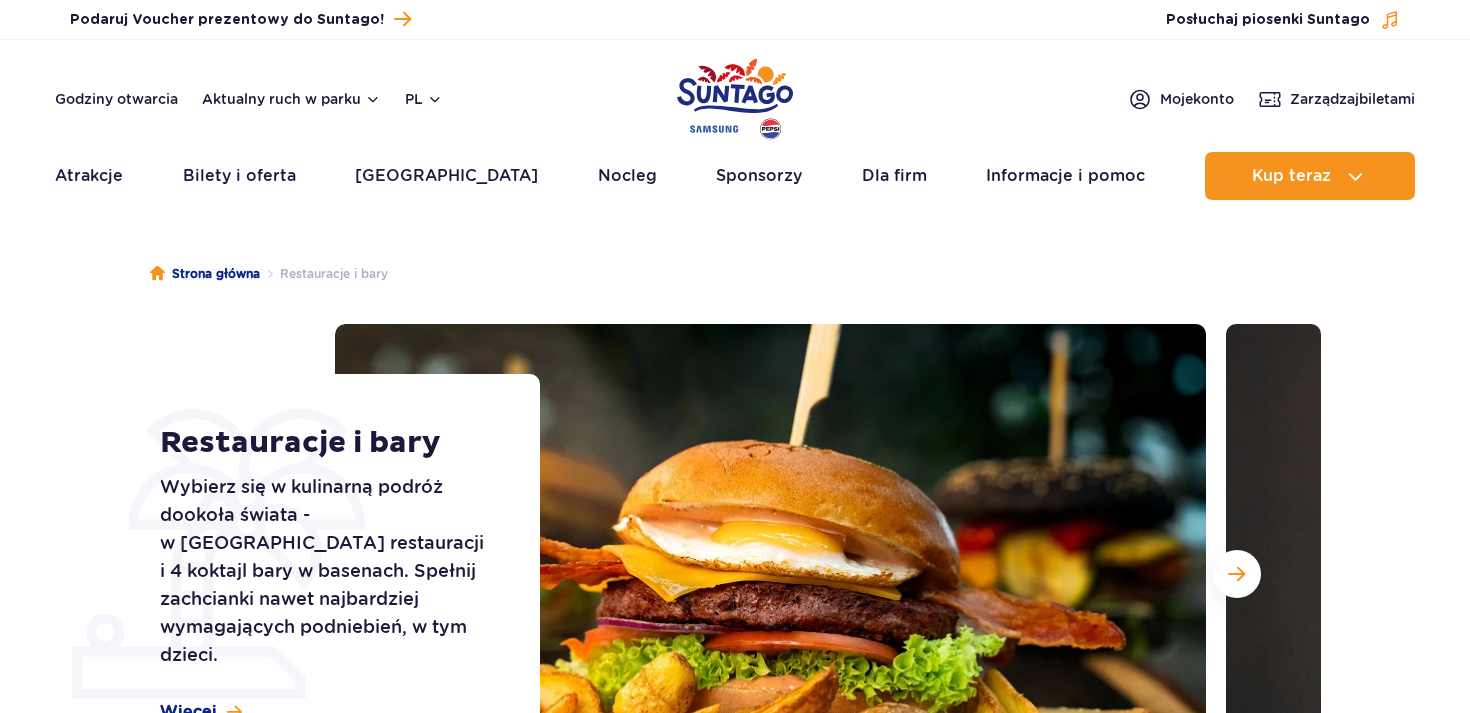 scroll, scrollTop: 0, scrollLeft: 0, axis: both 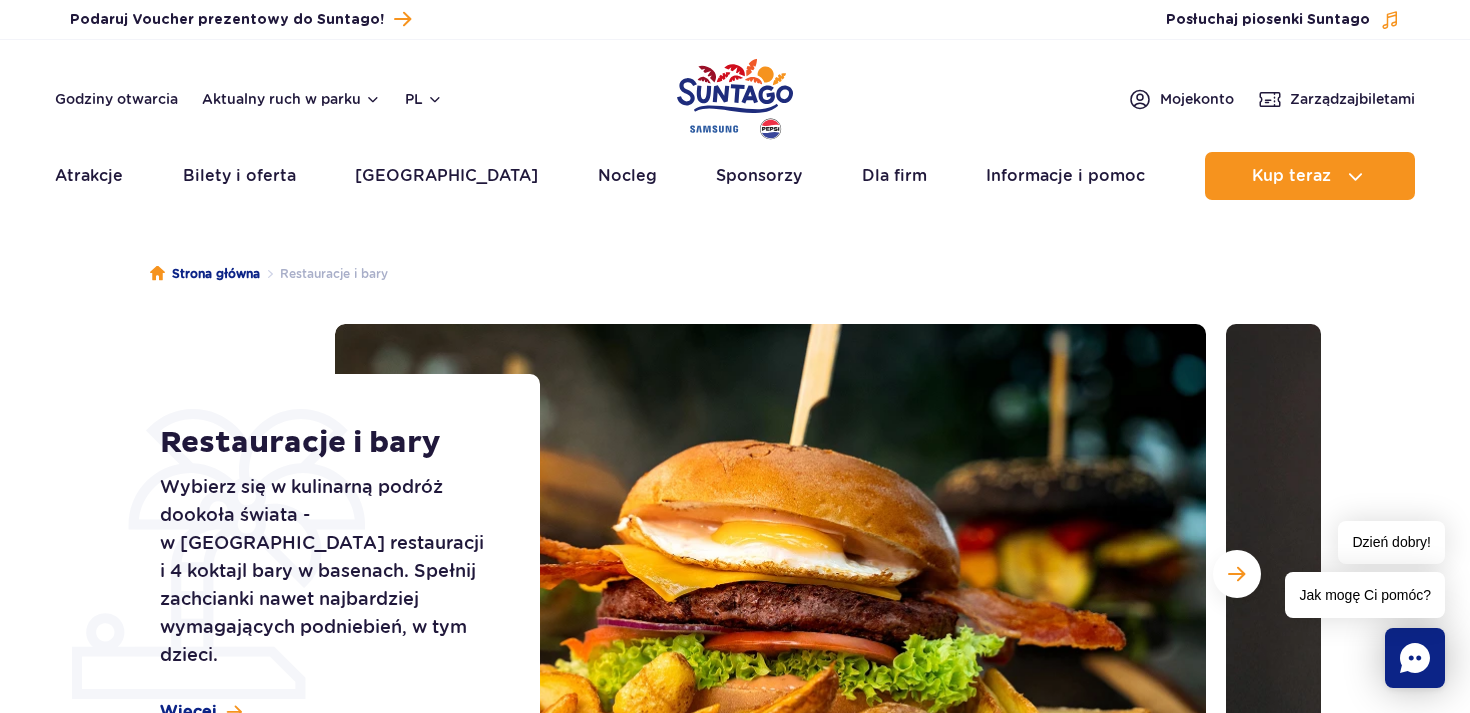 click on "Strona główna
Restauracje i bary
Restauracje i bary
Wybierz się w kulinarną podróż dookoła świata - w parku czeka 5 restauracji i 4 koktajl bary w basenach. Spełnij zachcianki nawet najbardziej wymagających podniebień, w tym dzieci.
Więcej" at bounding box center [735, 556] 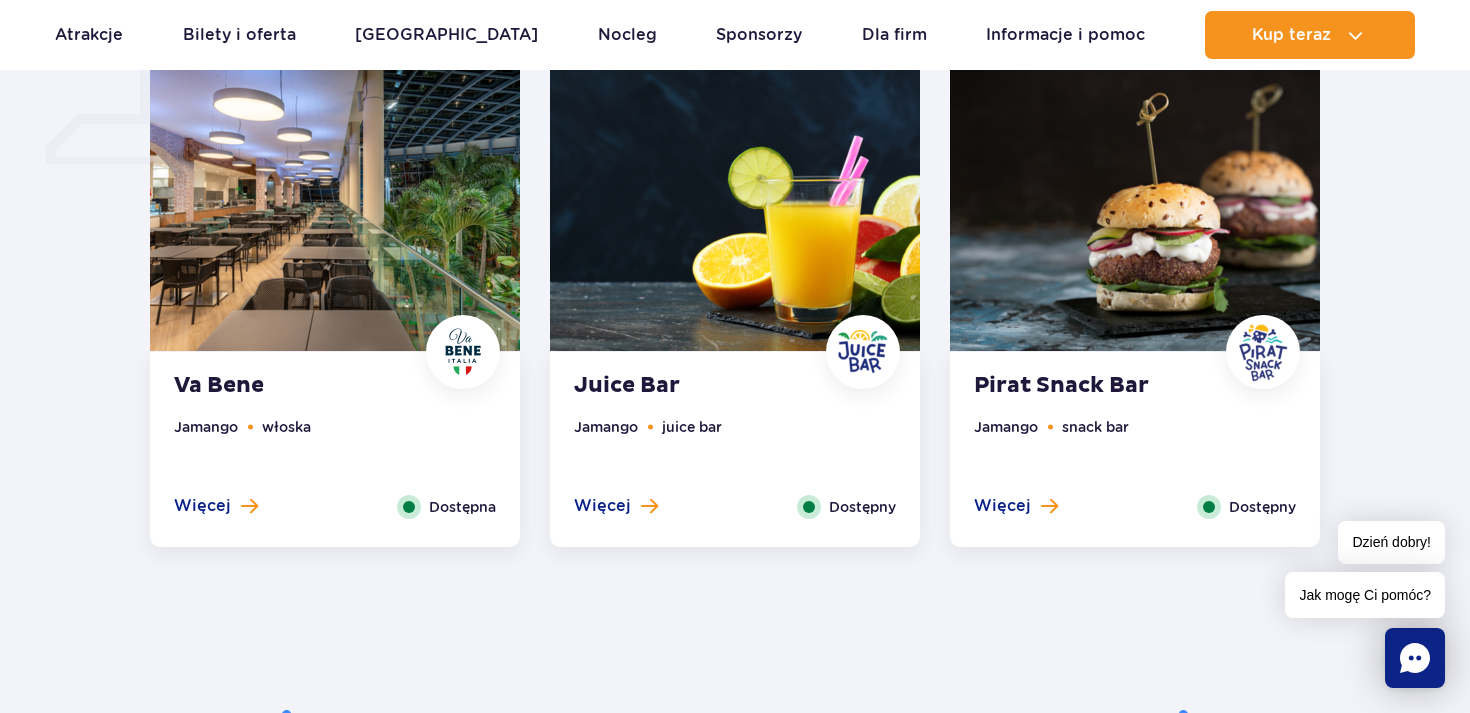 scroll, scrollTop: 1640, scrollLeft: 0, axis: vertical 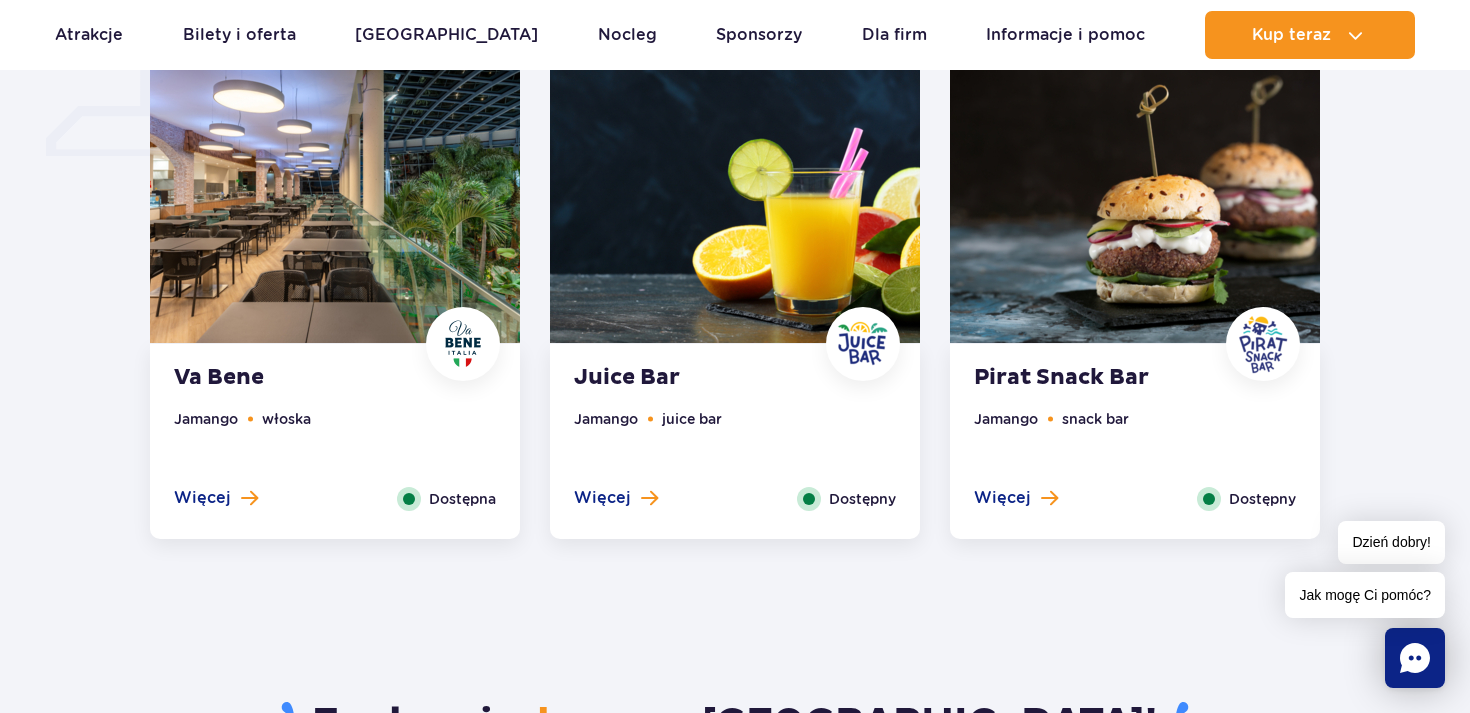 click on "Juice Bar
Jamango
juice bar
Więcej
Zamknij
Dostępny" at bounding box center (735, 441) 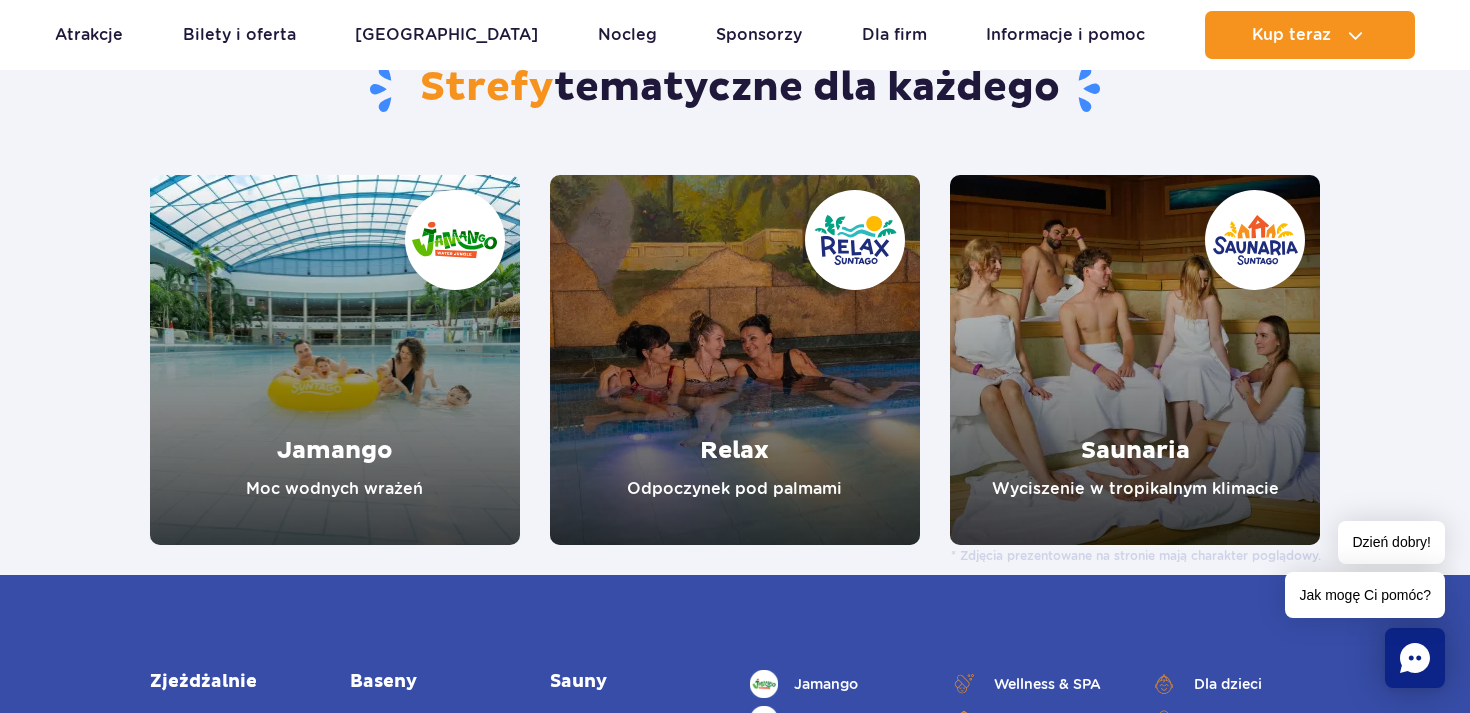 scroll, scrollTop: 4184, scrollLeft: 0, axis: vertical 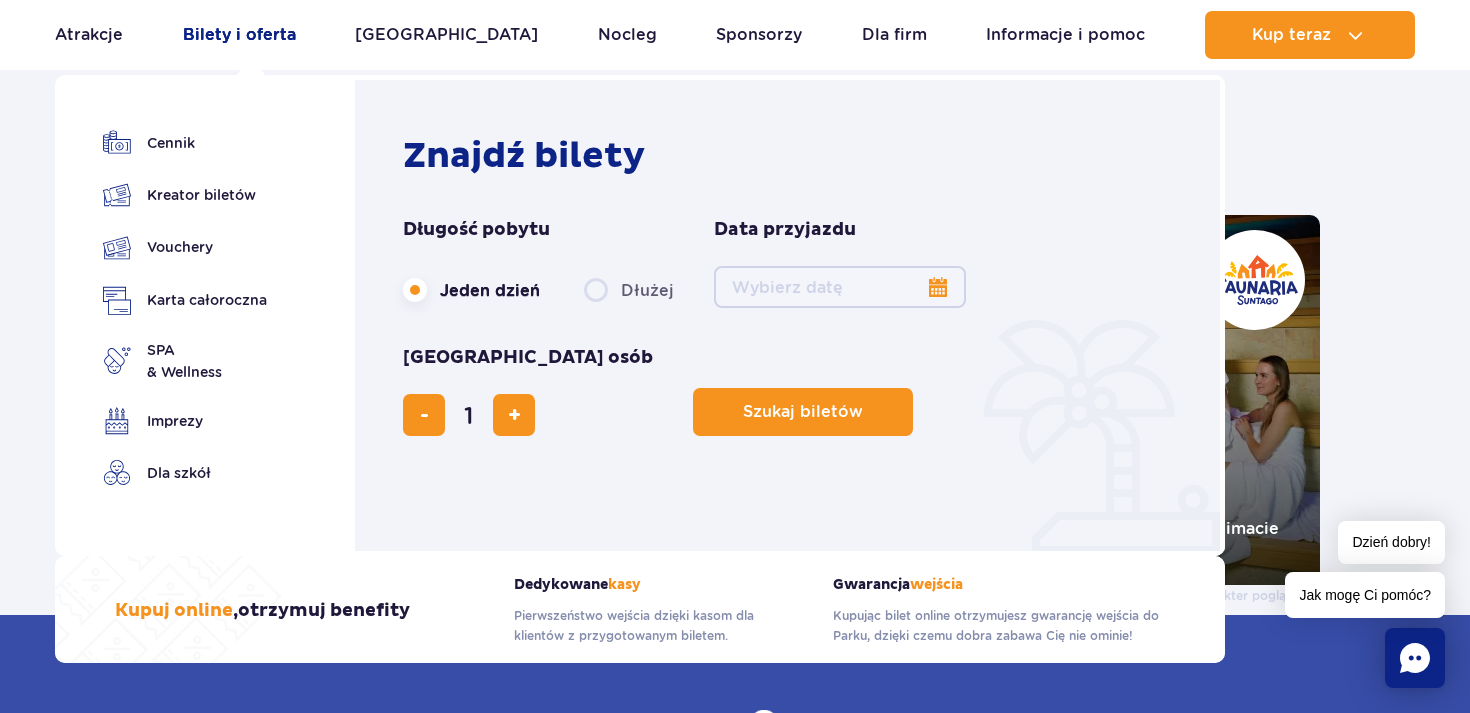 click on "Bilety i oferta" at bounding box center (239, 35) 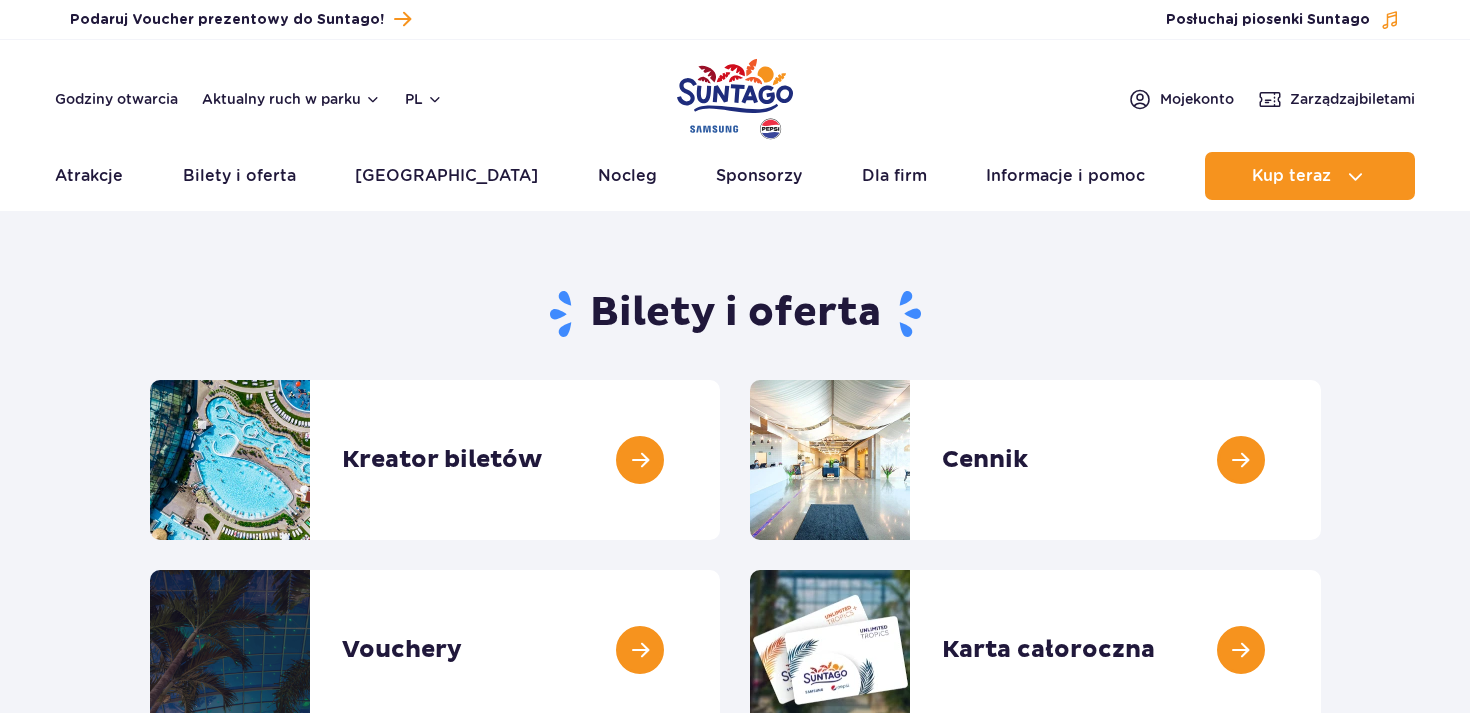 scroll, scrollTop: 0, scrollLeft: 0, axis: both 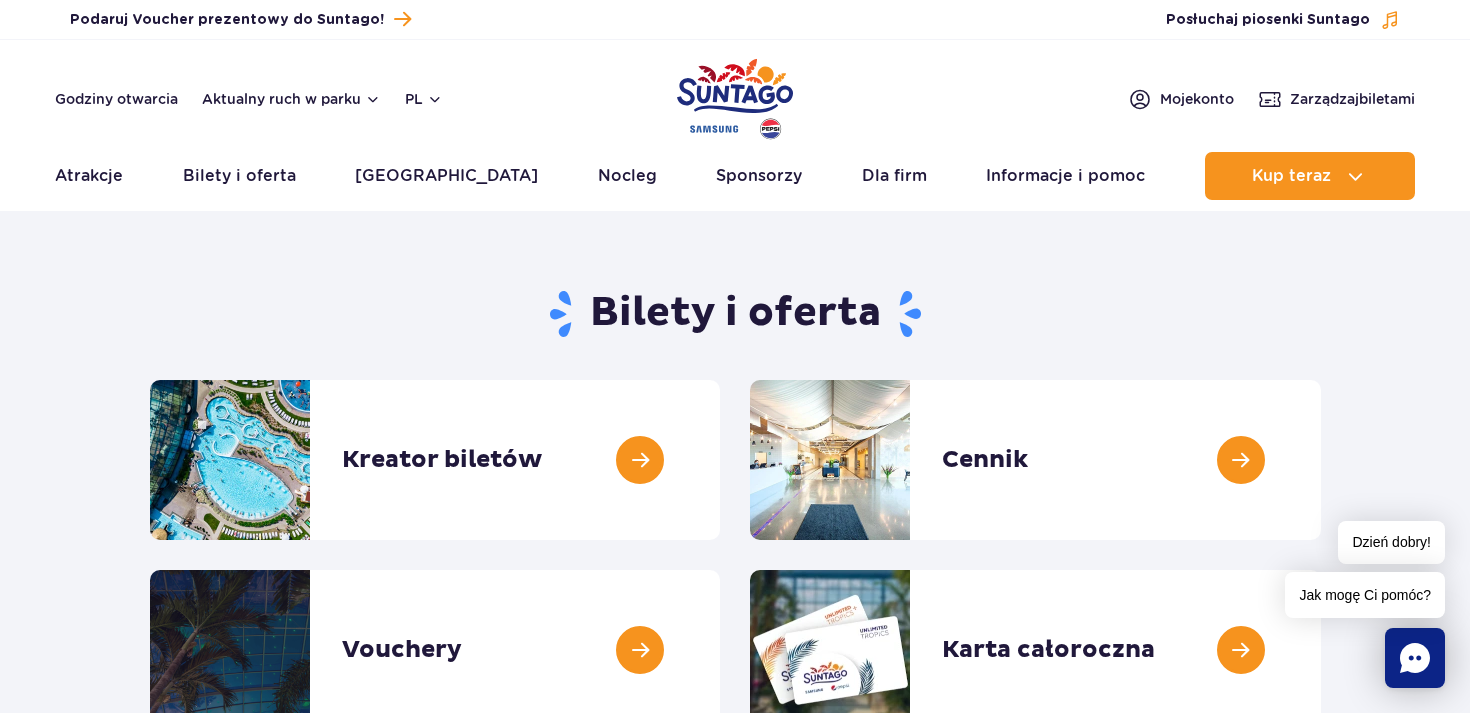 click on "Bilety i oferta
Kreator biletów
Kreator biletów
Cennik
Cennik
Vouchery
Vouchery" at bounding box center (735, 1827) 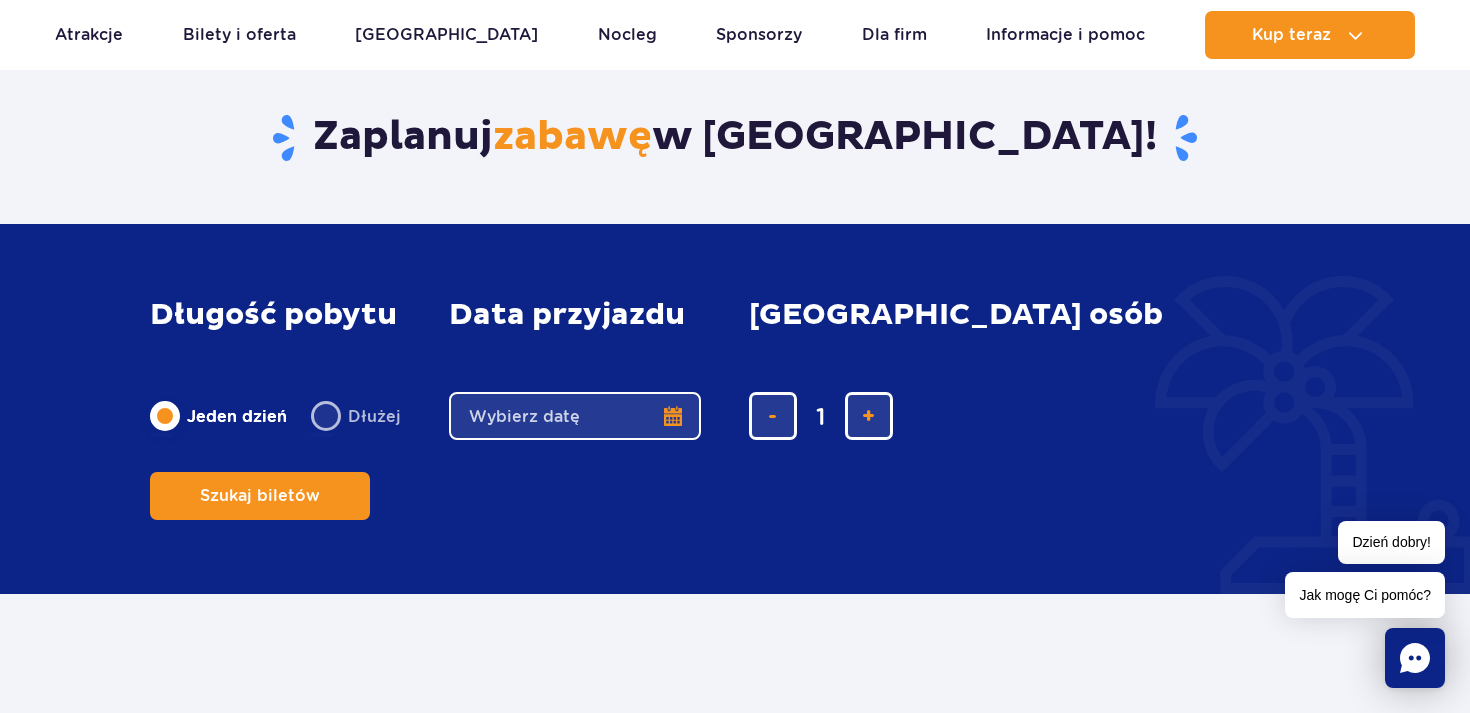 scroll, scrollTop: 1200, scrollLeft: 0, axis: vertical 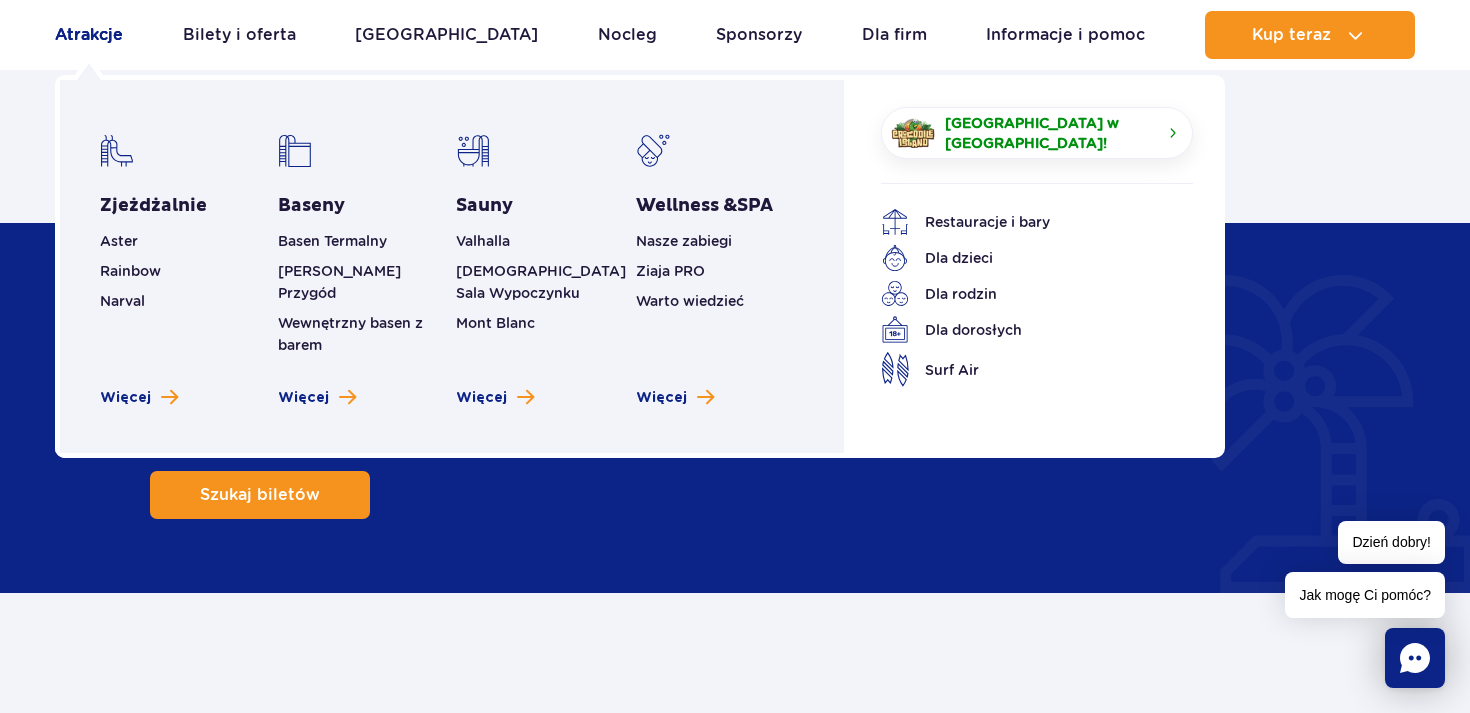 click on "Atrakcje" at bounding box center (89, 35) 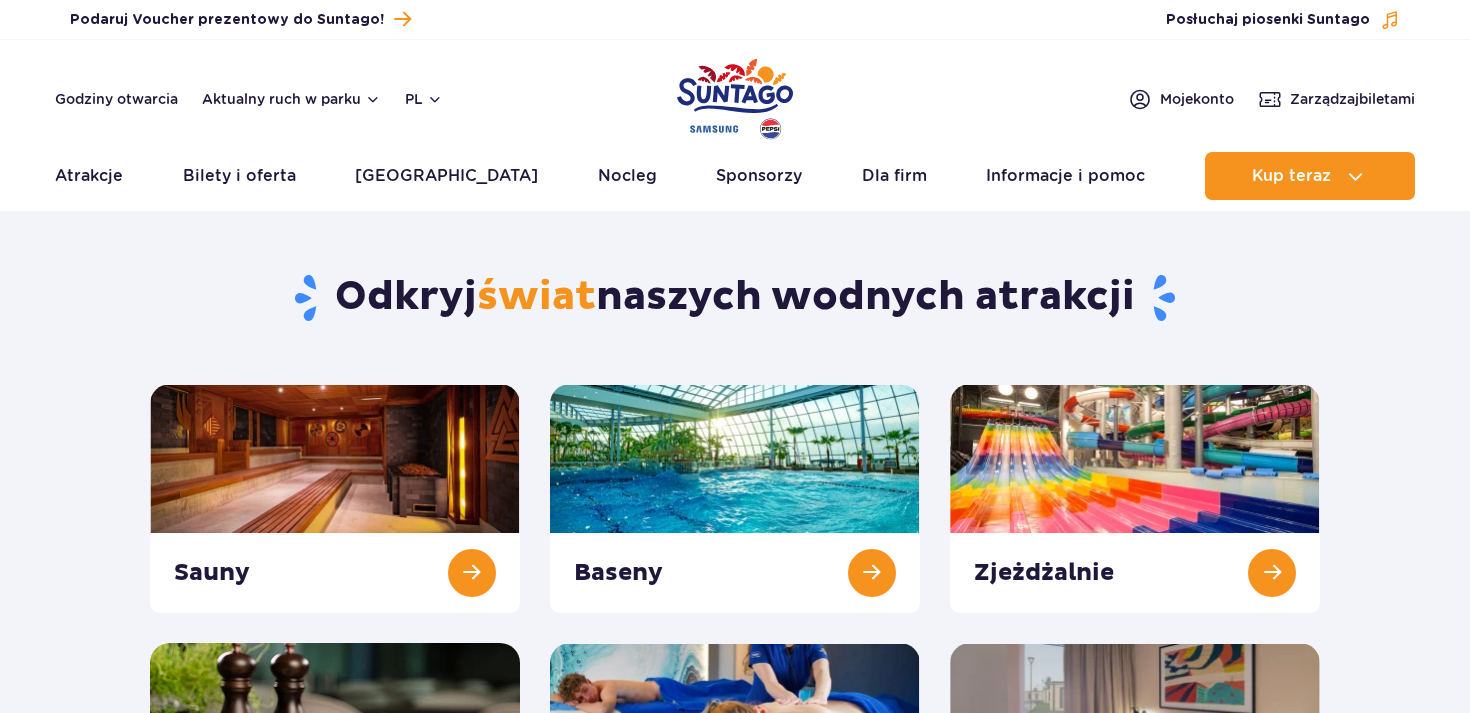 scroll, scrollTop: 0, scrollLeft: 0, axis: both 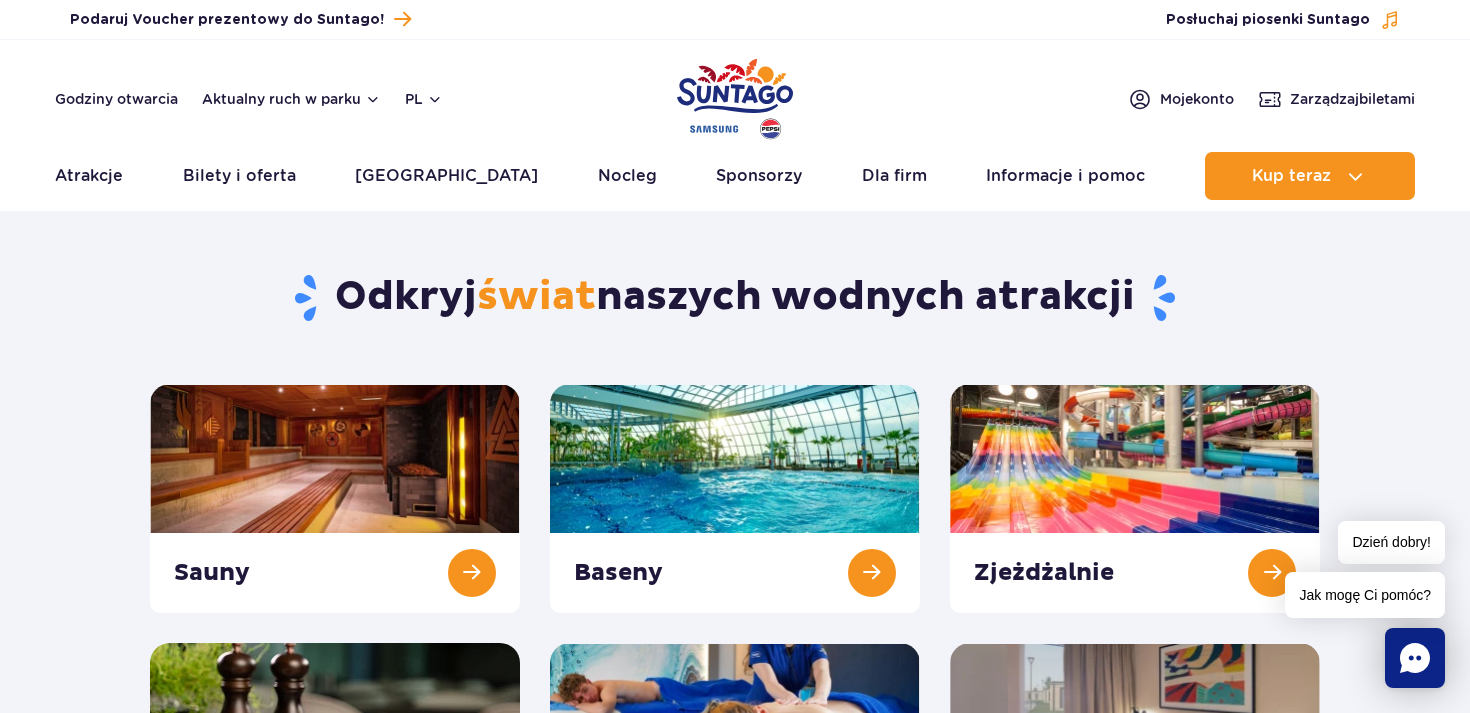 click on "Odkryj  świat  naszych wodnych atrakcji
[GEOGRAPHIC_DATA]
Baseny
Zjeżdżalnie
Nocleg" at bounding box center [735, 548] 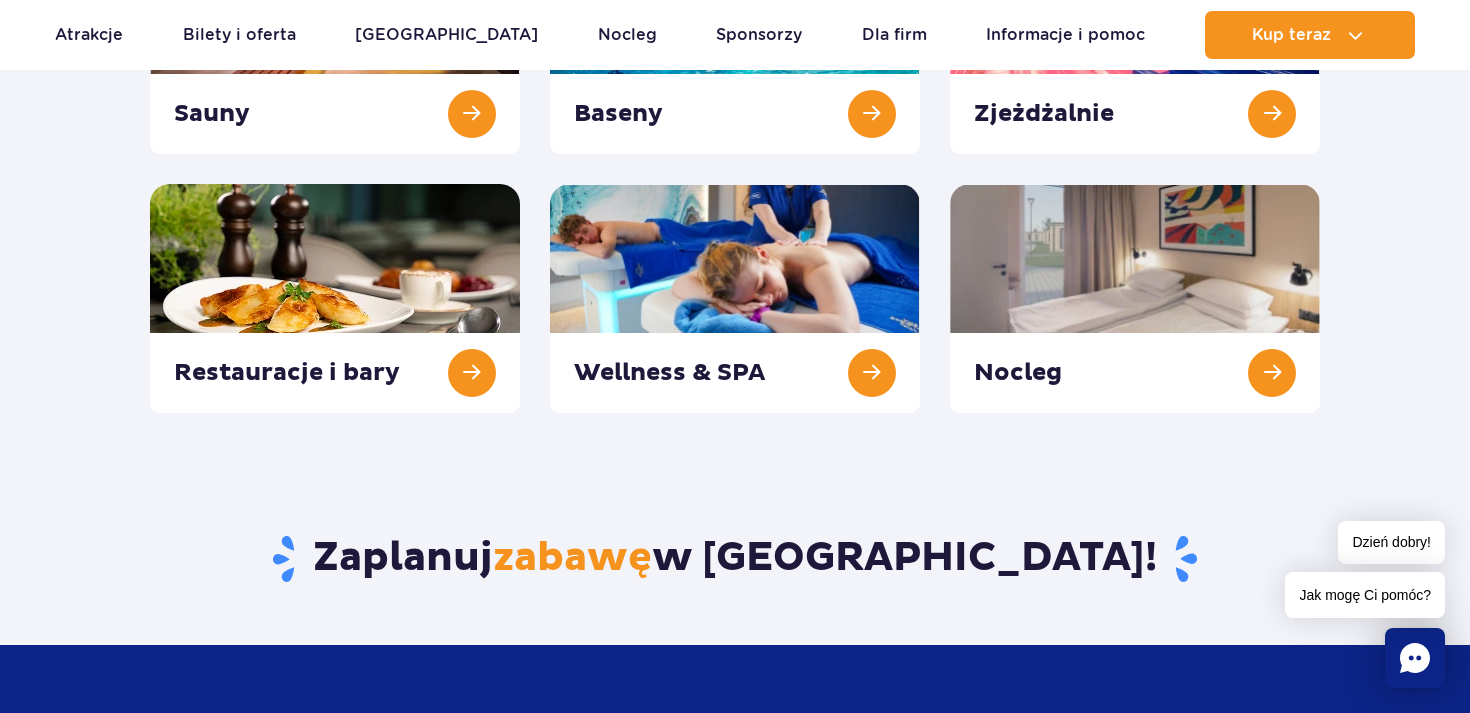 scroll, scrollTop: 480, scrollLeft: 0, axis: vertical 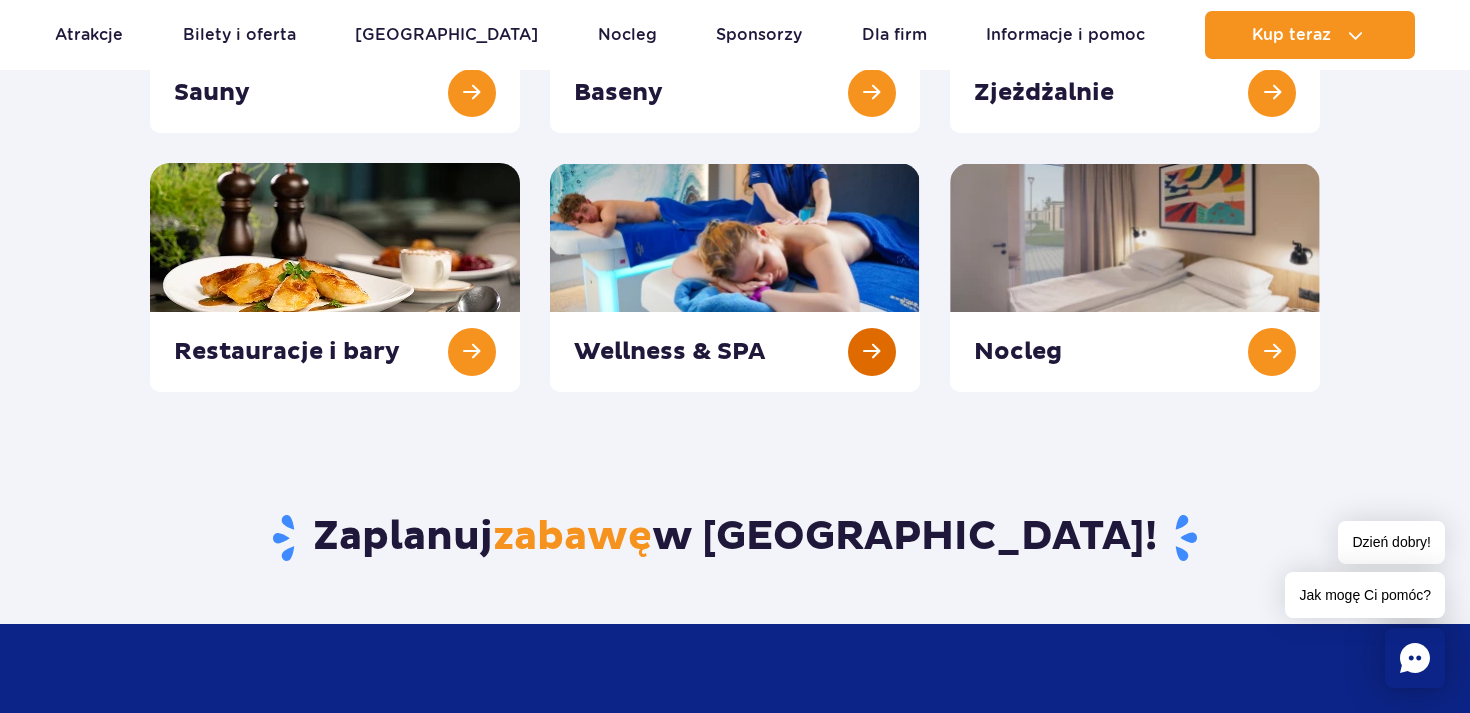 click at bounding box center (735, 277) 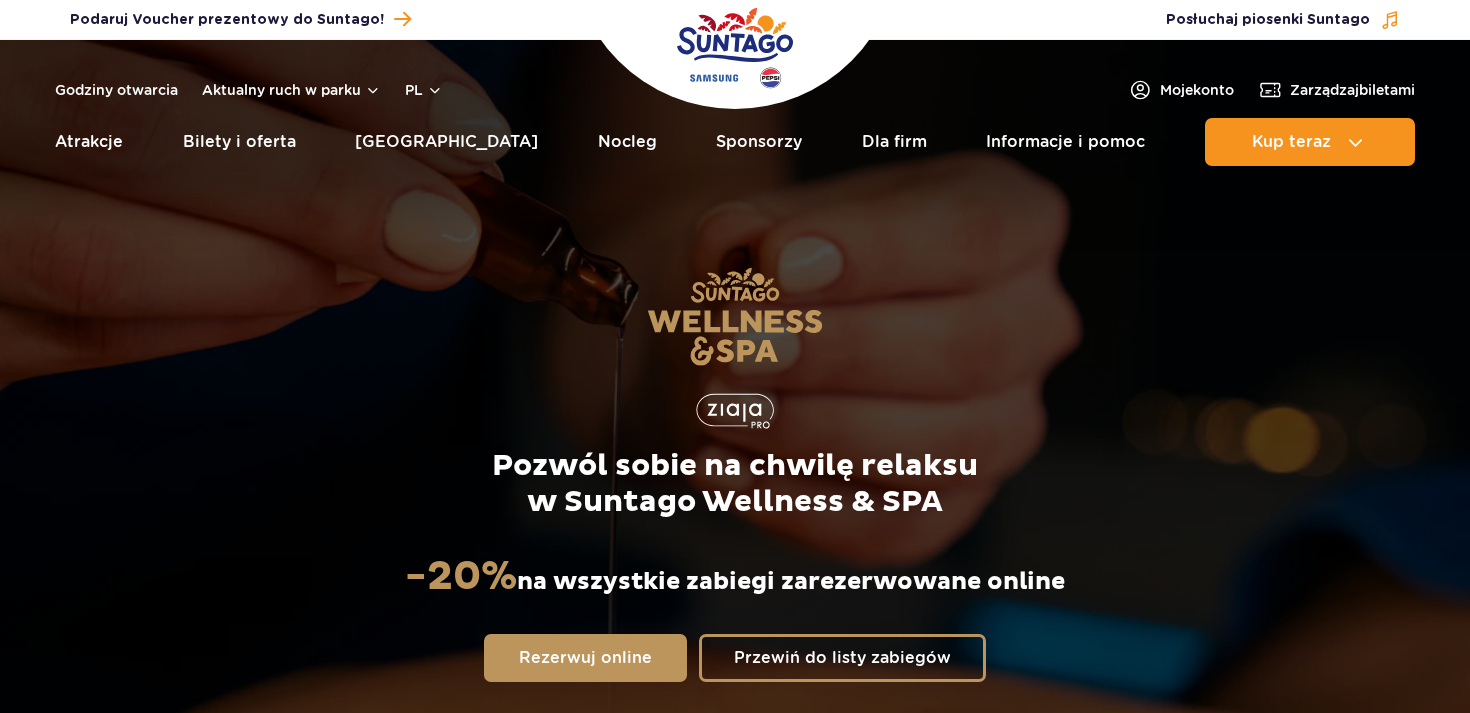 scroll, scrollTop: 0, scrollLeft: 0, axis: both 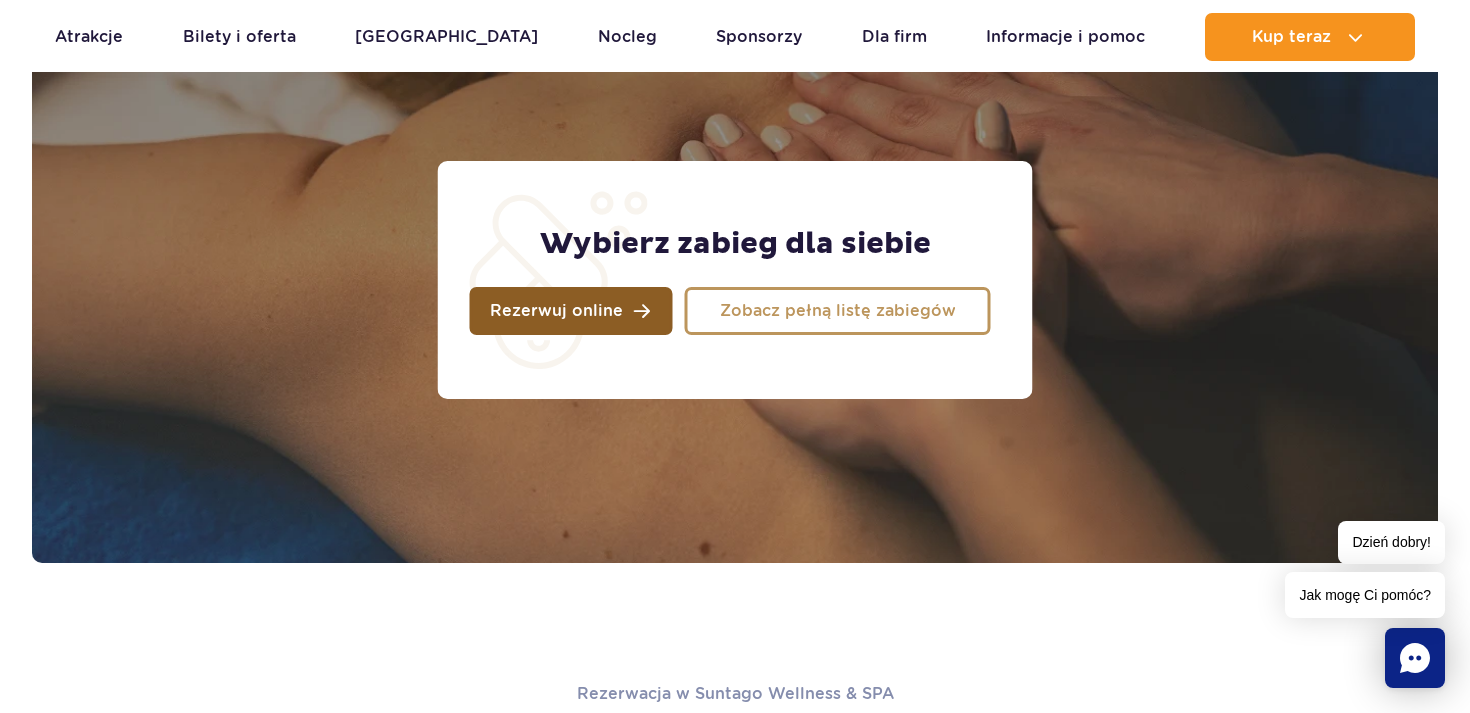 click on "Rezerwuj online" at bounding box center (571, 311) 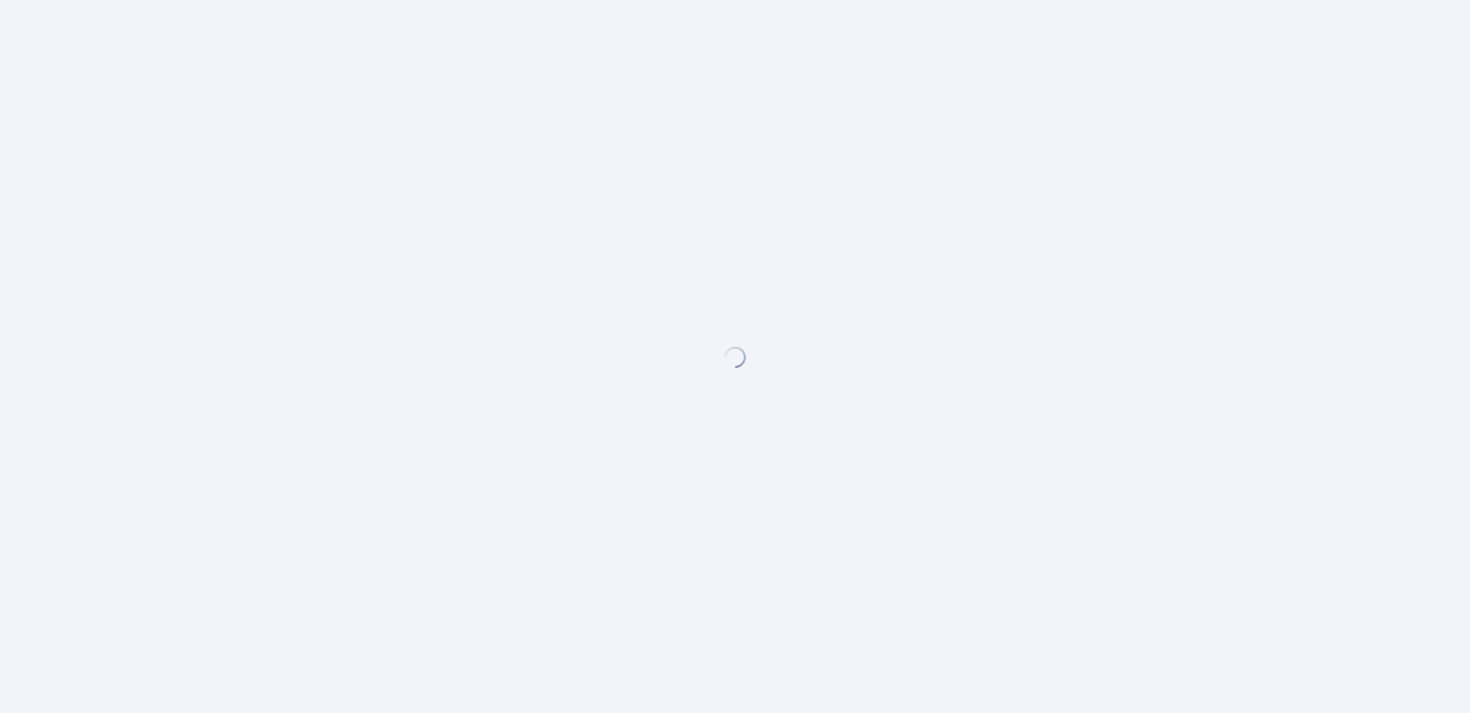 scroll, scrollTop: 0, scrollLeft: 0, axis: both 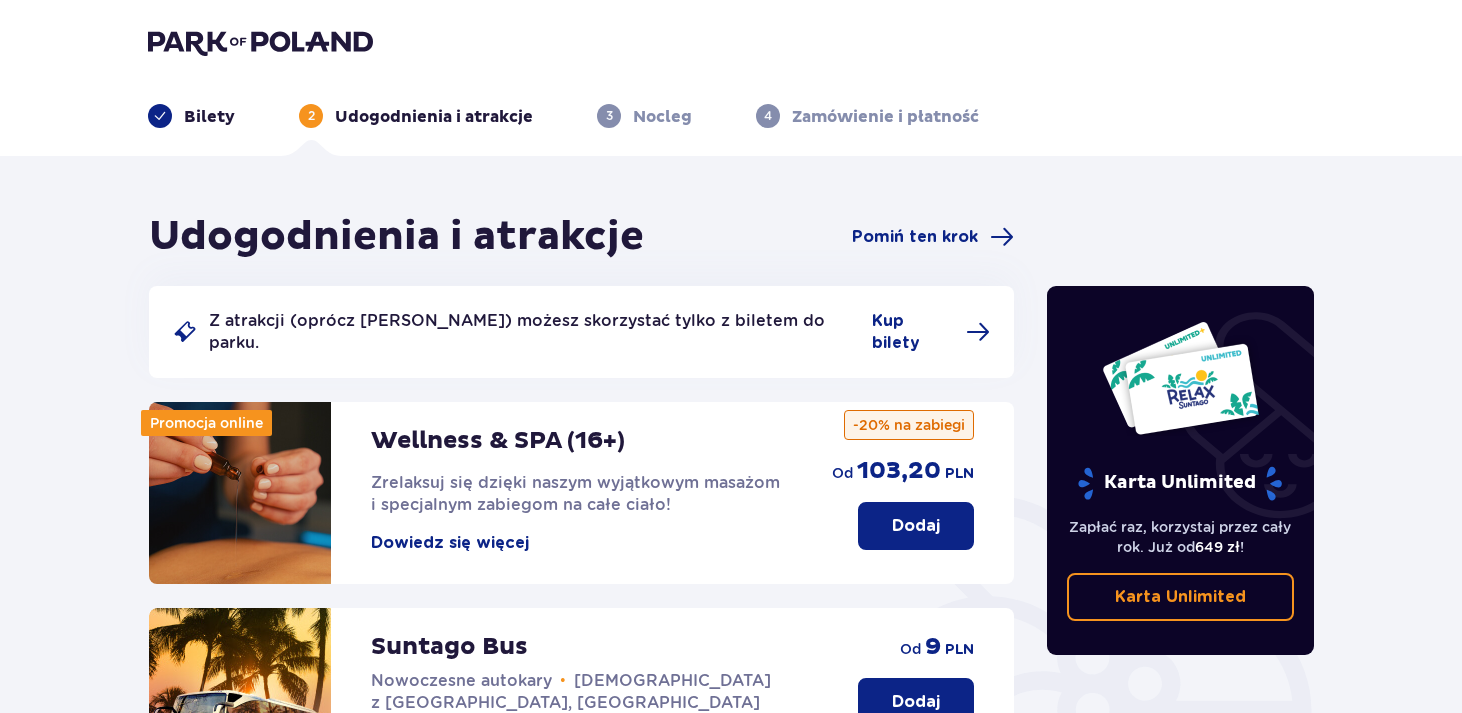 click on "Udogodnienia i atrakcje Pomiń ten krok Z atrakcji (oprócz Suntago Busa) możesz skorzystać tylko z biletem do parku. Kup bilety Promocja online Wellness & SPA (16+) Zrelaksuj się dzięki naszym wyjątkowym masażom i specjalnym zabiegom na całe ciało! Dowiedz się więcej Dodaj od 103,20 PLN -20% na zabiegi Suntago Bus Nowoczesne autokary • Kursy z Warszawy, Żyrardowa i Łodzi • Gwarancja miejsca siedzącego z biletem na przejazd kupionym online Dowiedz się więcej Dodaj od 9 PLN Cabana (16+) Odpręż się na wygodnym łożu typu Cabana z baldachimem! Dowiedz się więcej Najniższa cena z 30 dni przed wprowadzeniem obniżki:   99 PLN Dodaj 149 PLN 99 PLN /2 os. Dostępne na miejscu Surf Air Poczuj się jak prawdziwy surfer na symulatorze sztucznej fali w centrum Polski! Dowiedz się więcej Dostępne na miejscu od 40 PLN /os. Kontynuuj Karta Unlimited Zapłać raz, korzystaj przez cały rok. Już od  649 zł ! Karta Unlimited" at bounding box center [731, 814] 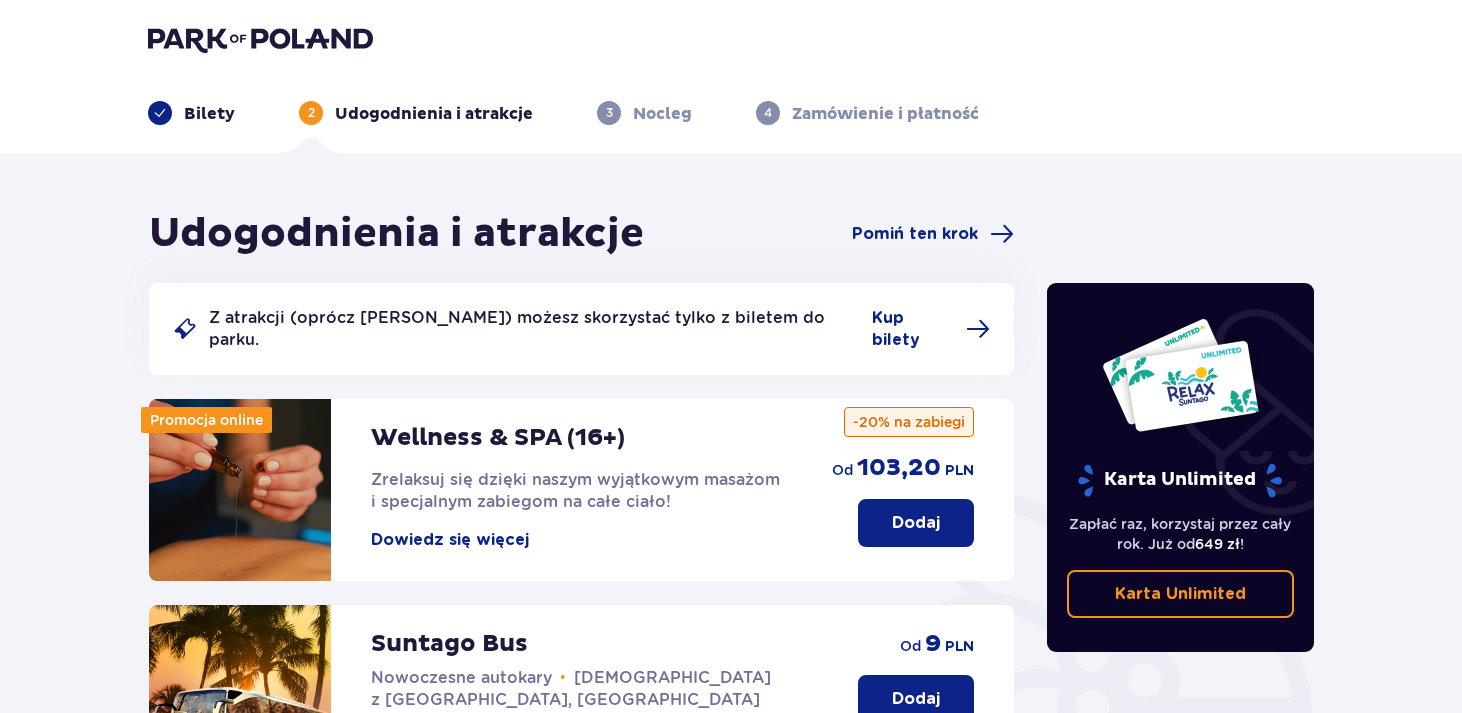 scroll, scrollTop: 0, scrollLeft: 0, axis: both 